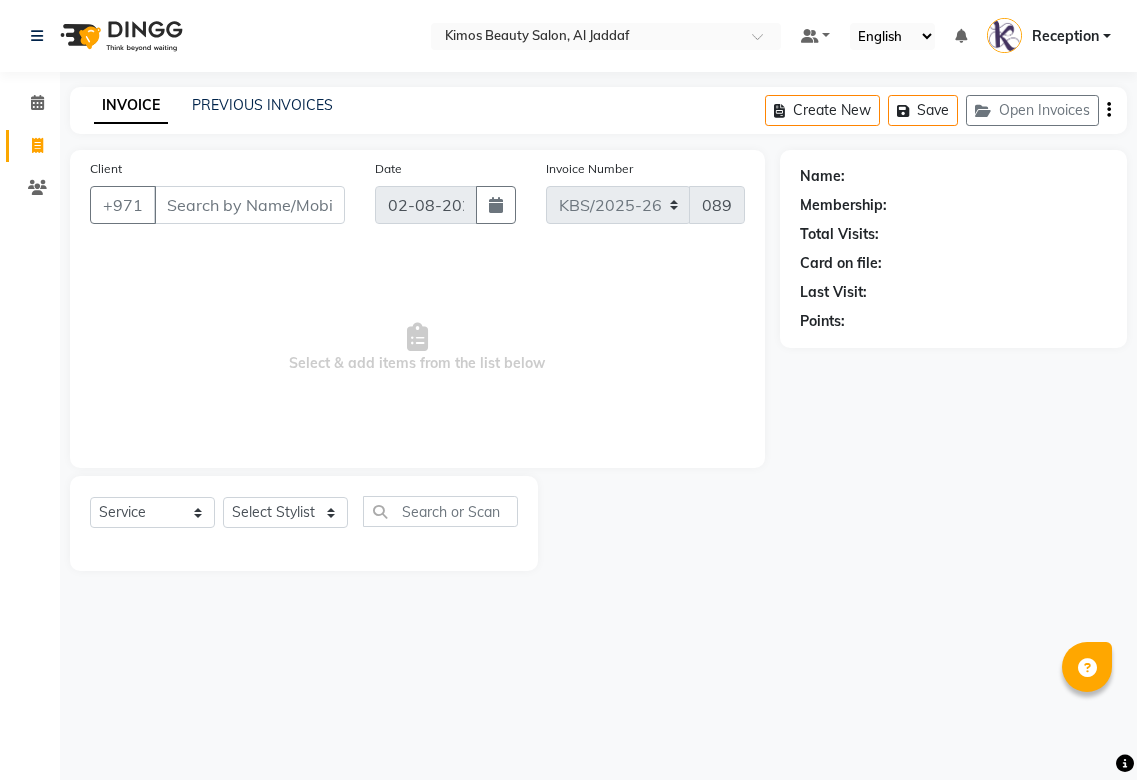 select on "service" 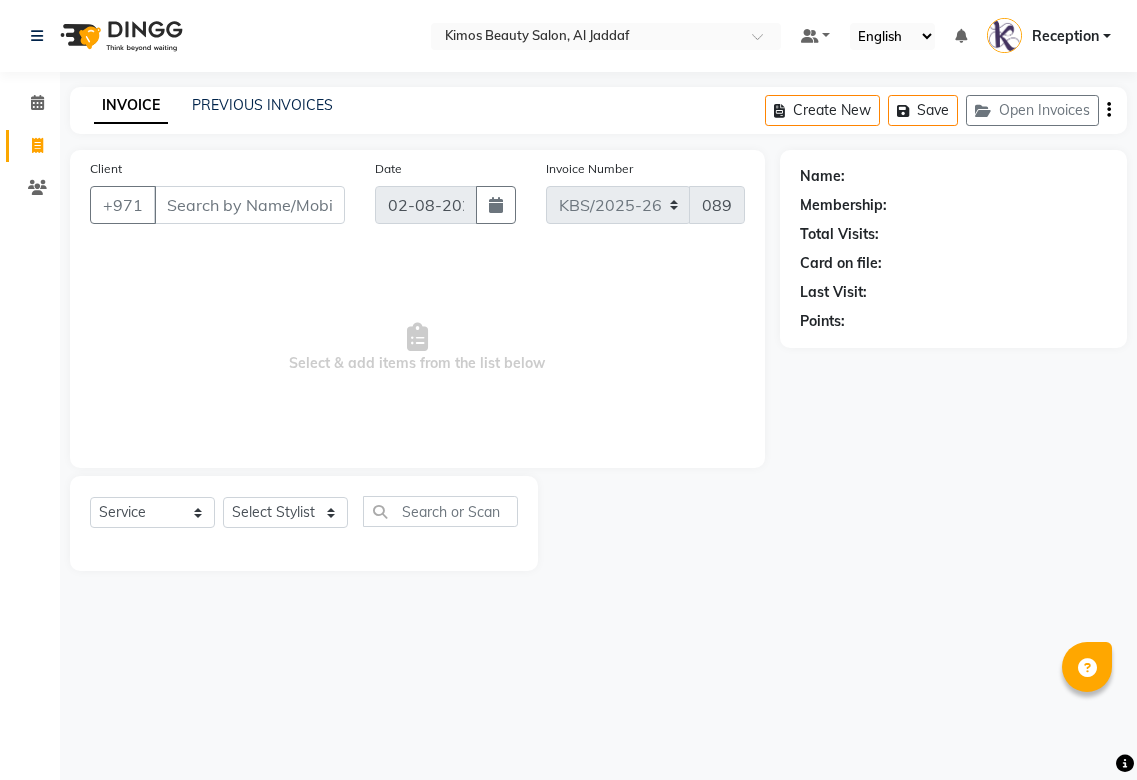 scroll, scrollTop: 0, scrollLeft: 0, axis: both 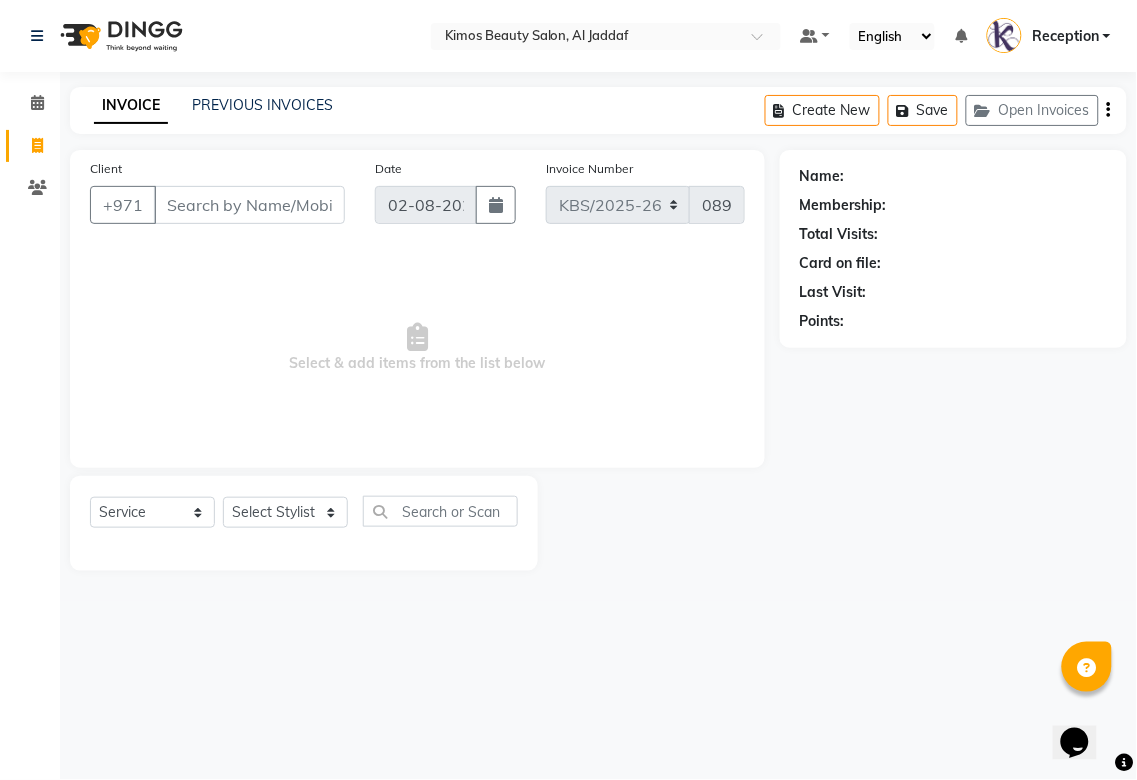 drag, startPoint x: 277, startPoint y: 200, endPoint x: 270, endPoint y: 186, distance: 15.652476 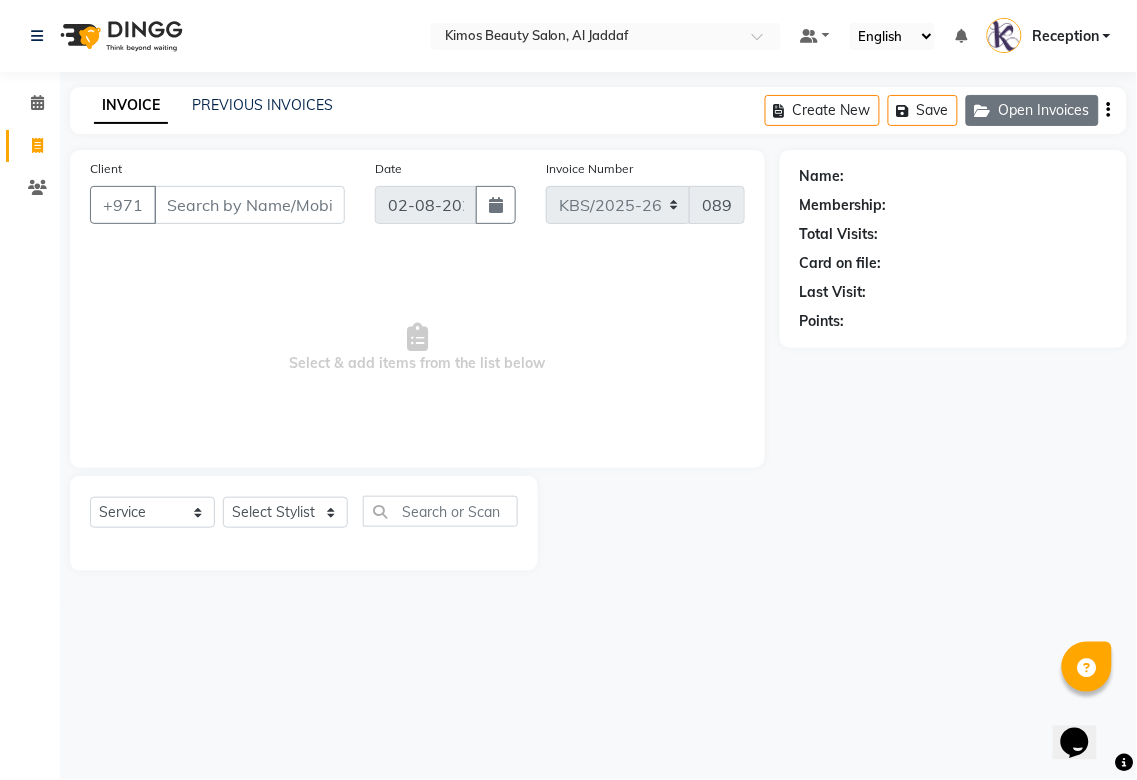 click on "Open Invoices" 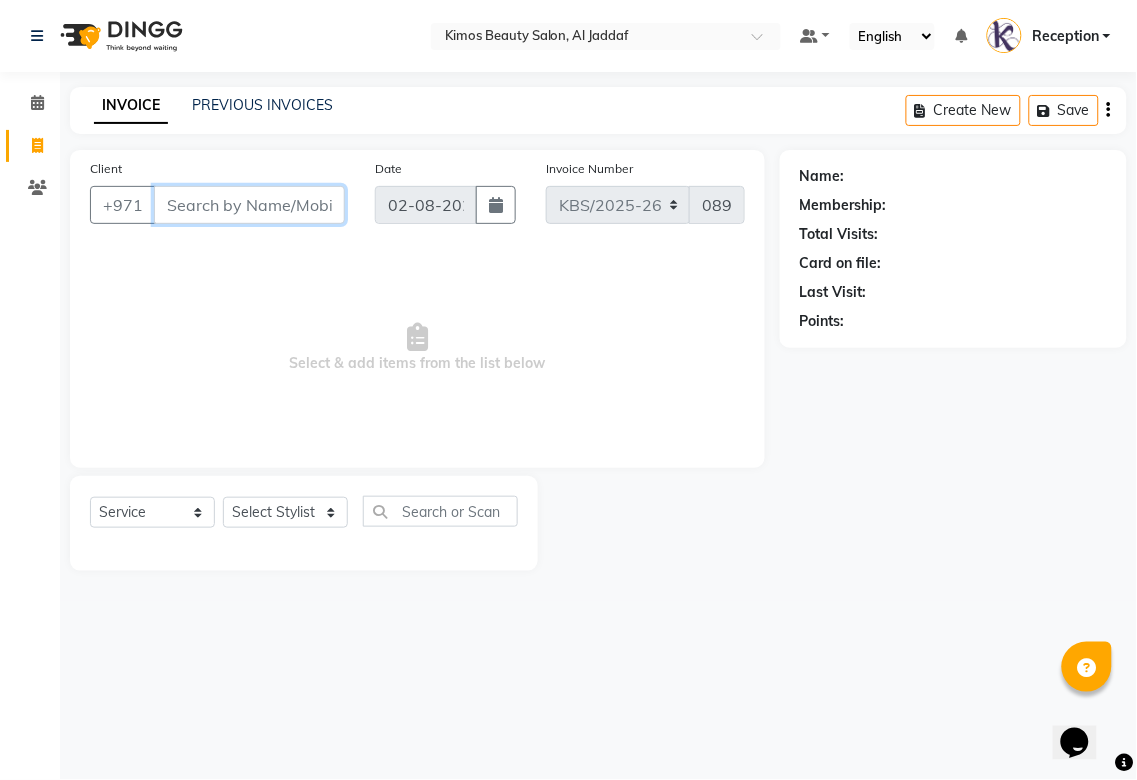 click on "Client" at bounding box center (249, 205) 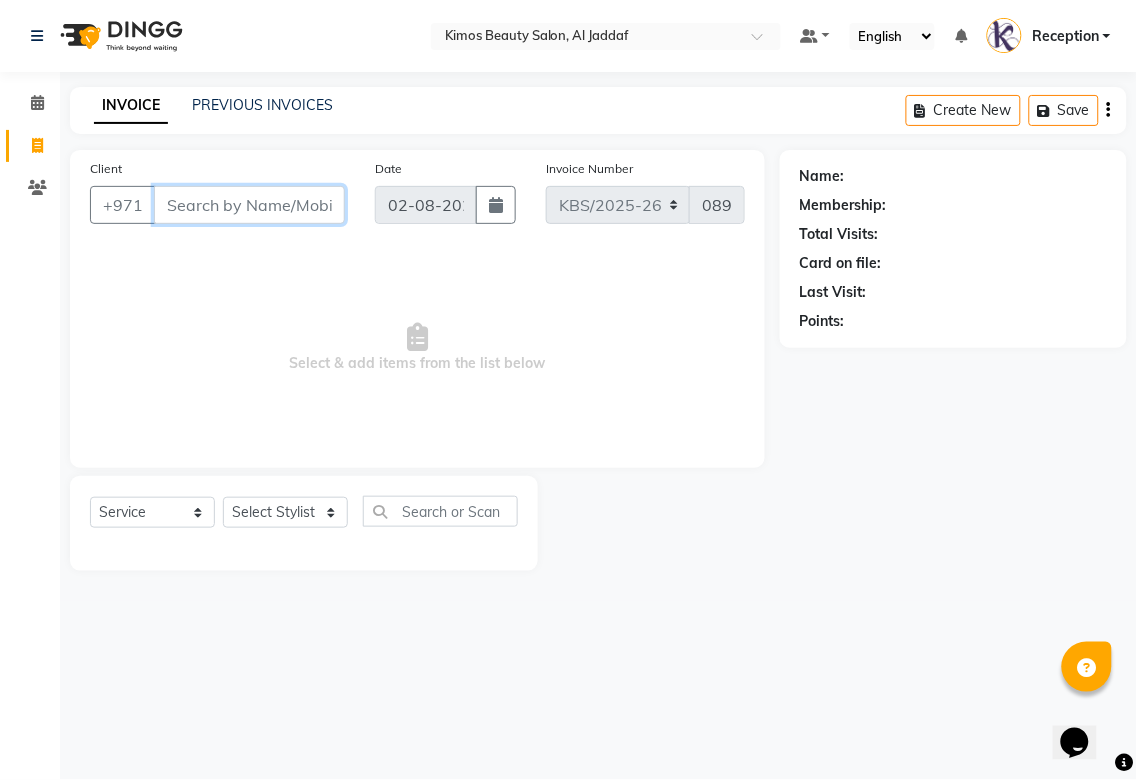 click on "Client" at bounding box center [249, 205] 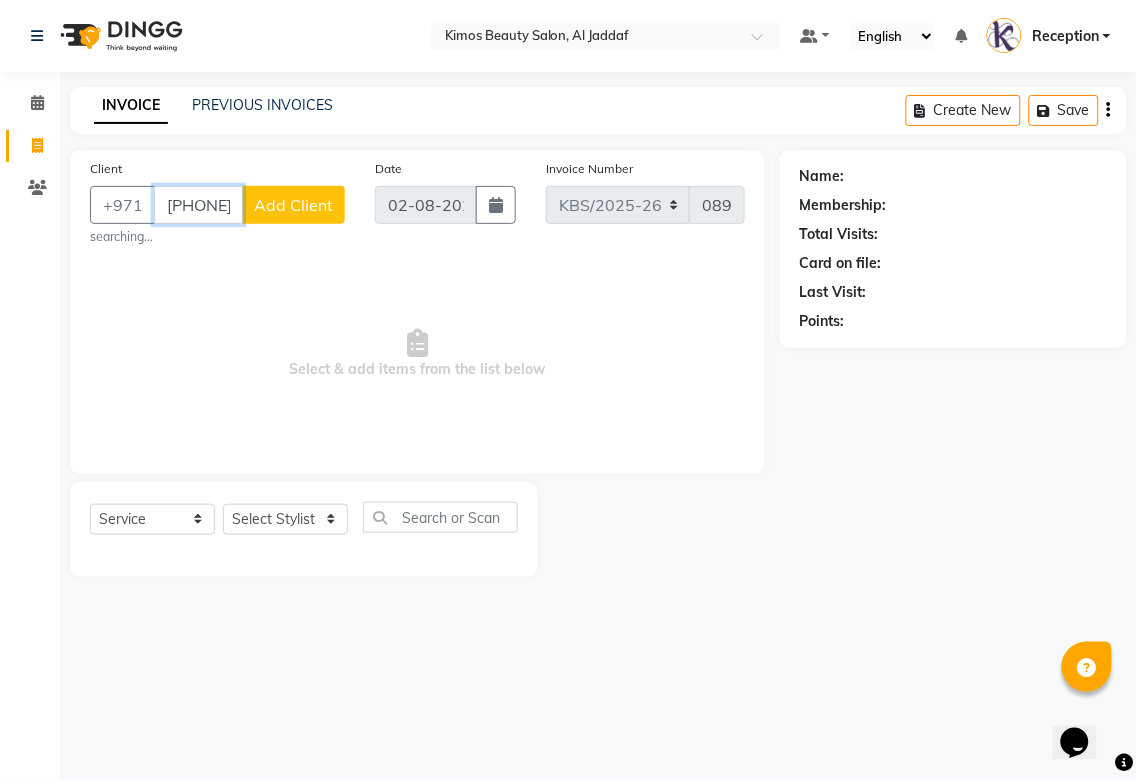 type on "[PHONE]" 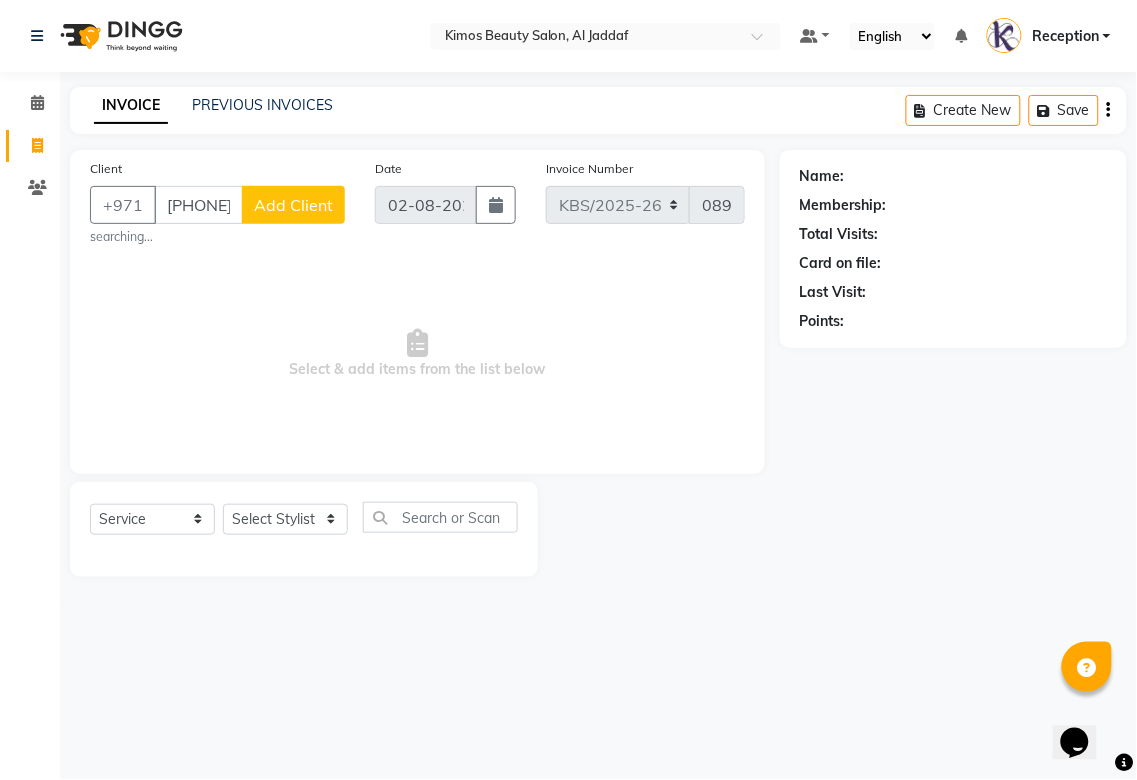 click on "Add Client" 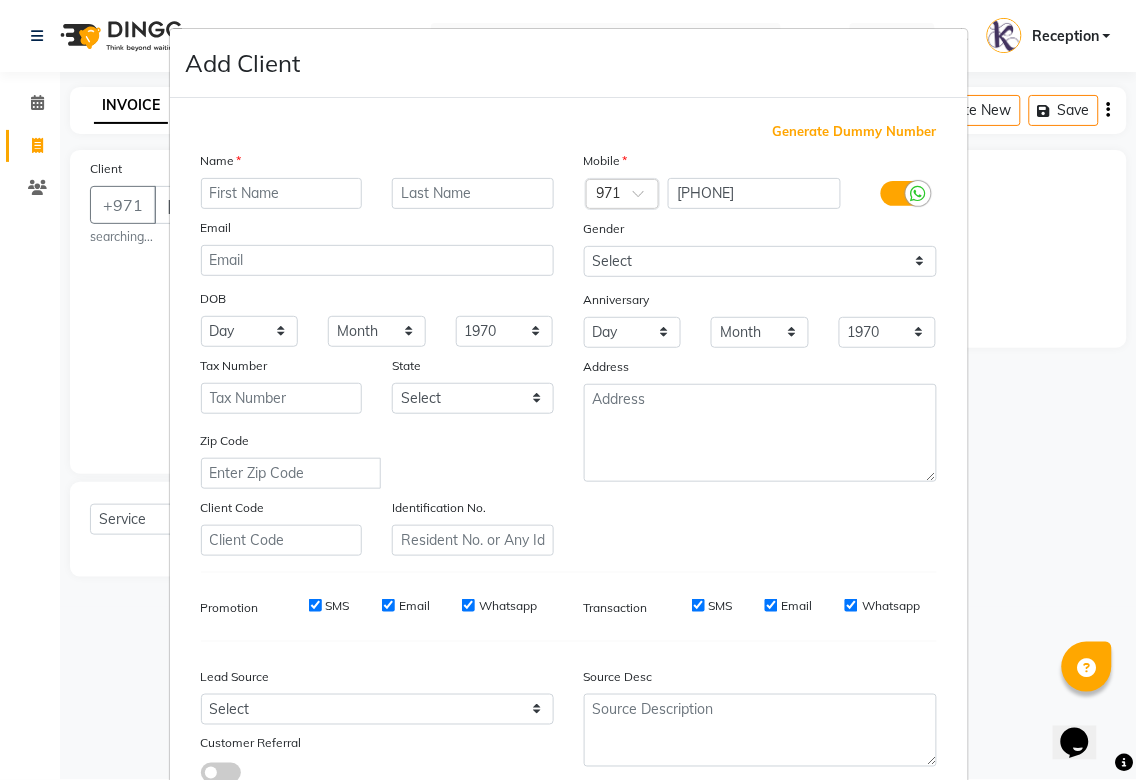 click at bounding box center [282, 193] 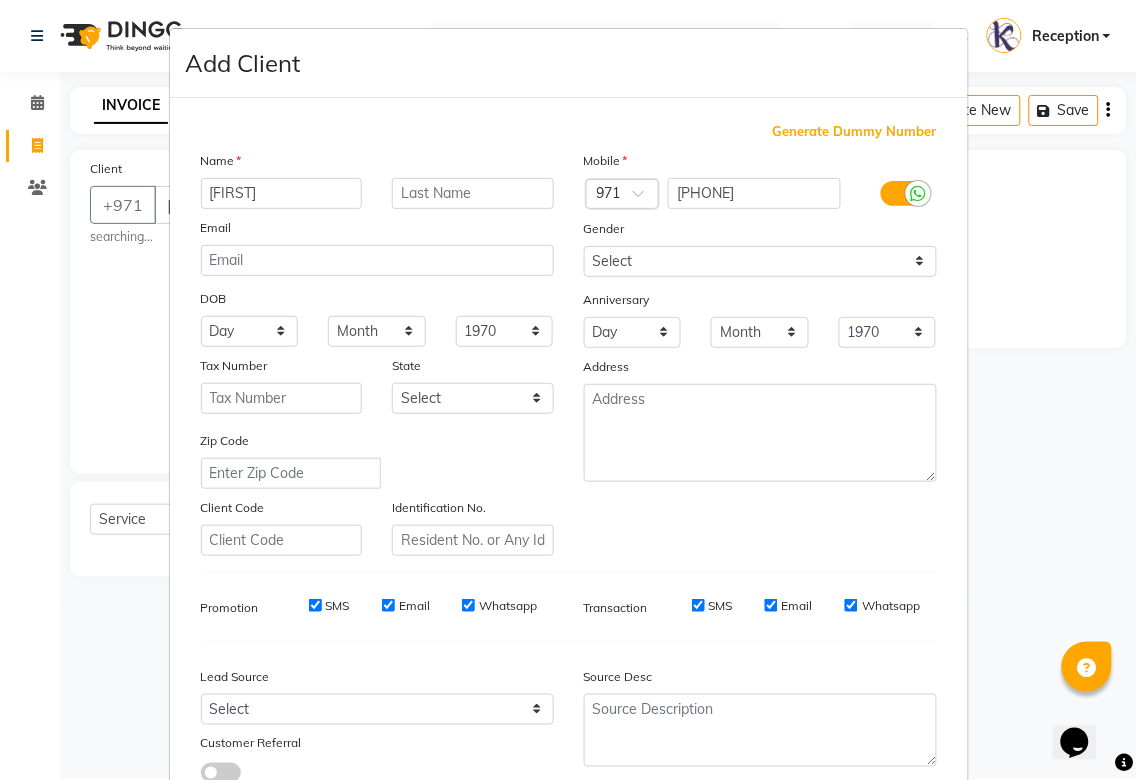 type on "[FIRST]" 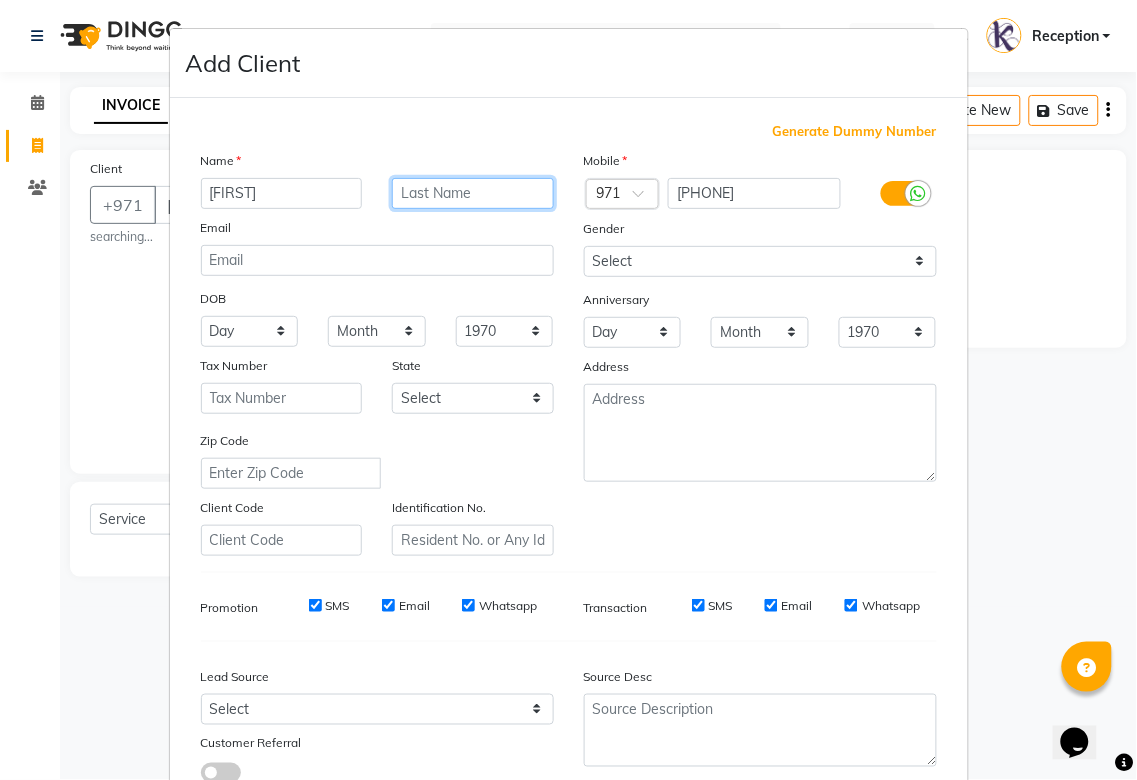 click at bounding box center (473, 193) 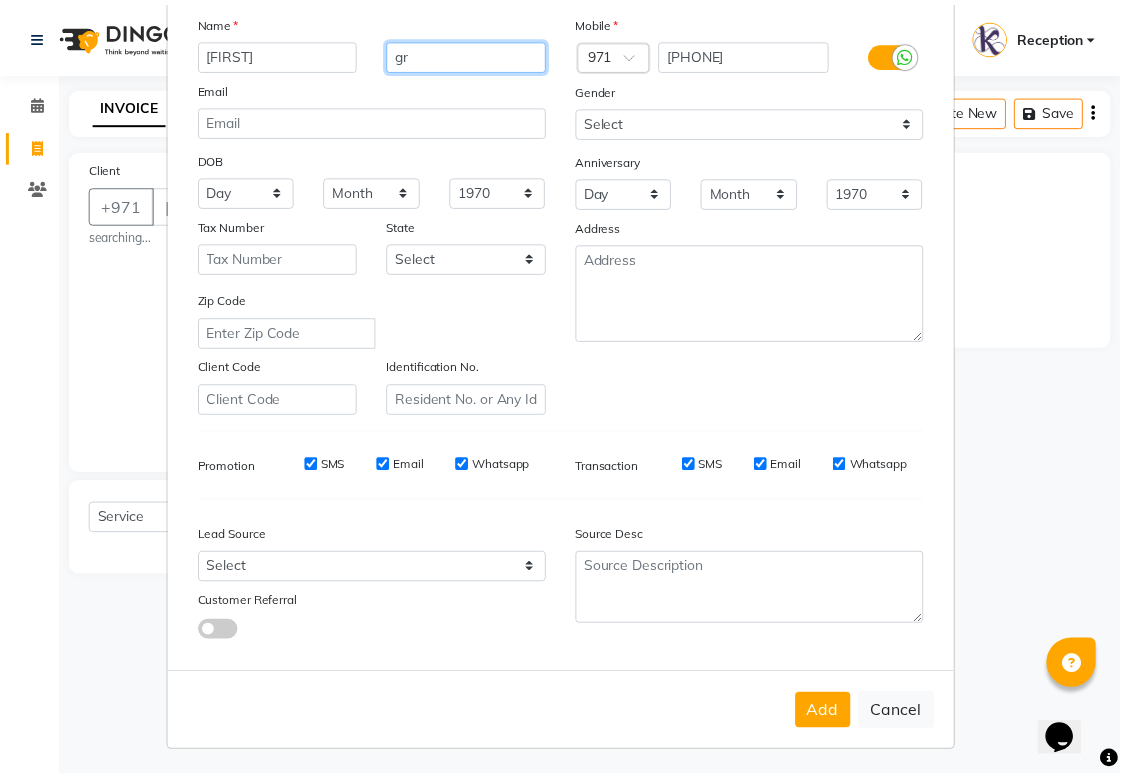 scroll, scrollTop: 144, scrollLeft: 0, axis: vertical 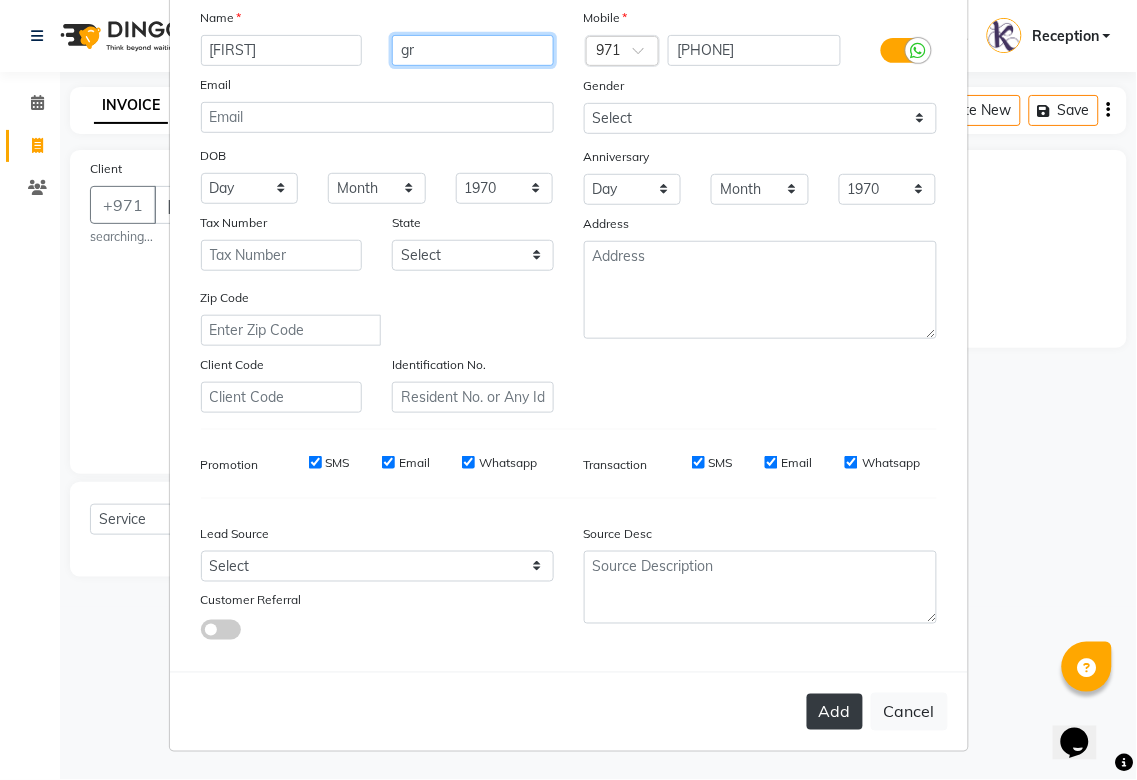 type on "gr" 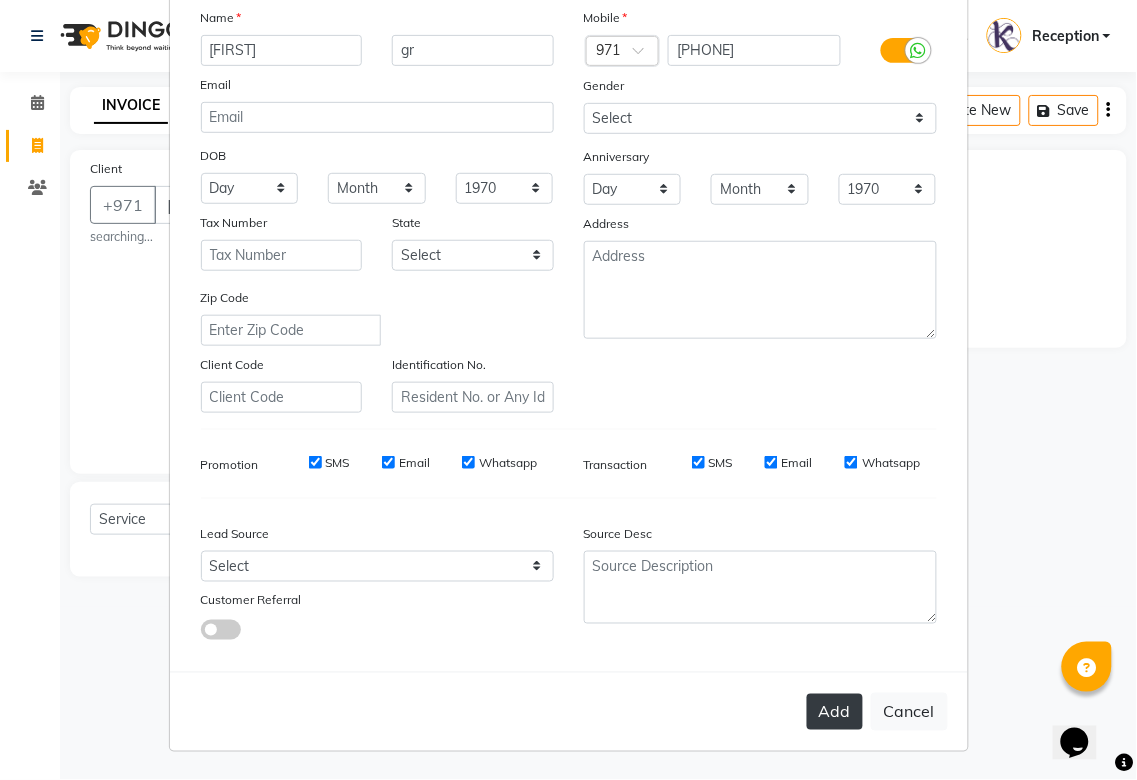 click on "Add" at bounding box center (835, 712) 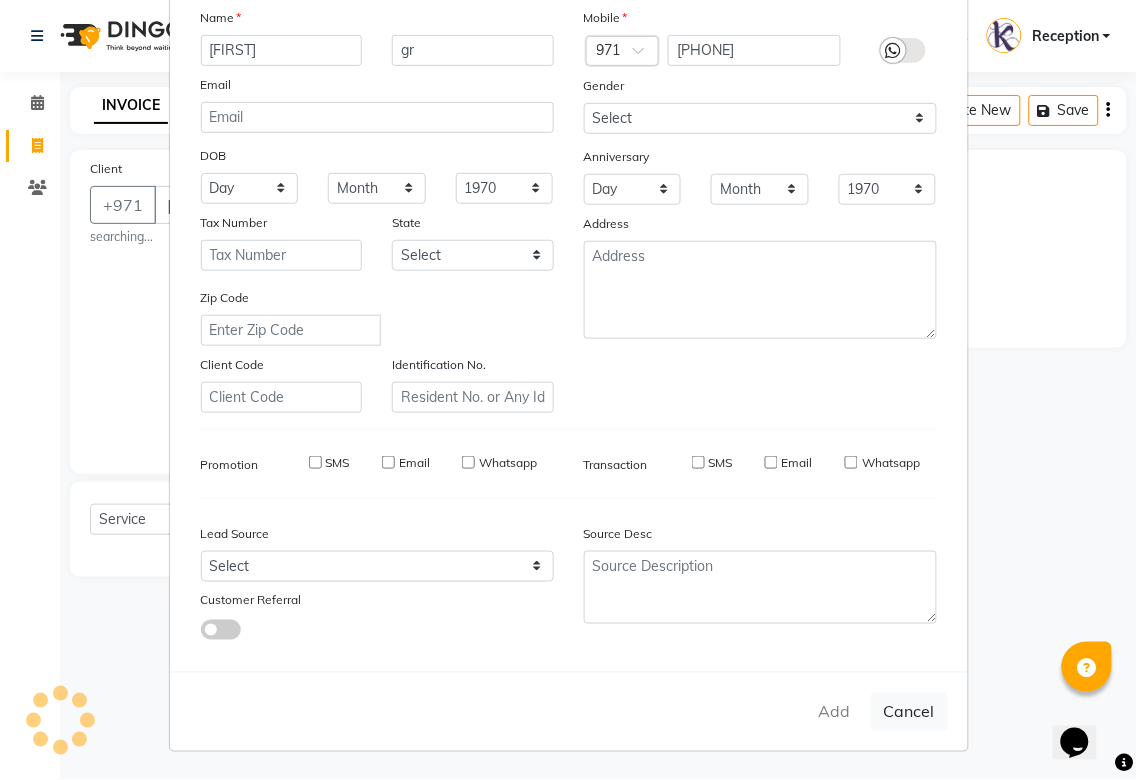 type on "56*****32" 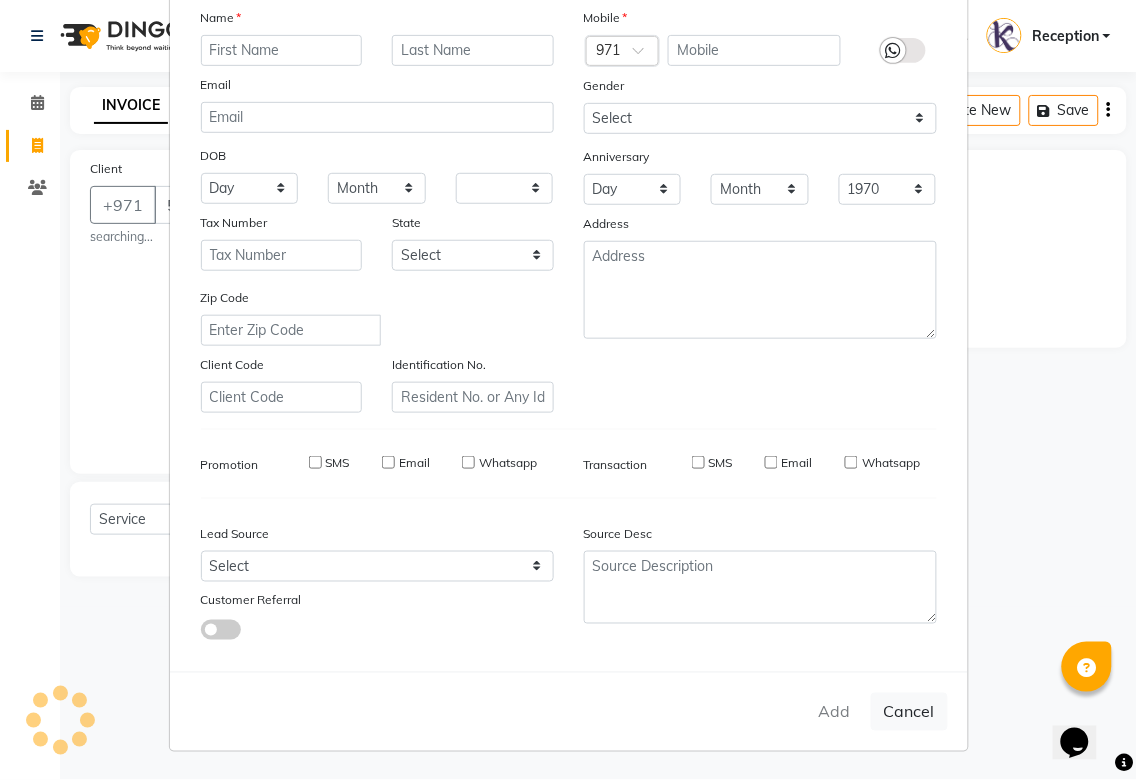 select 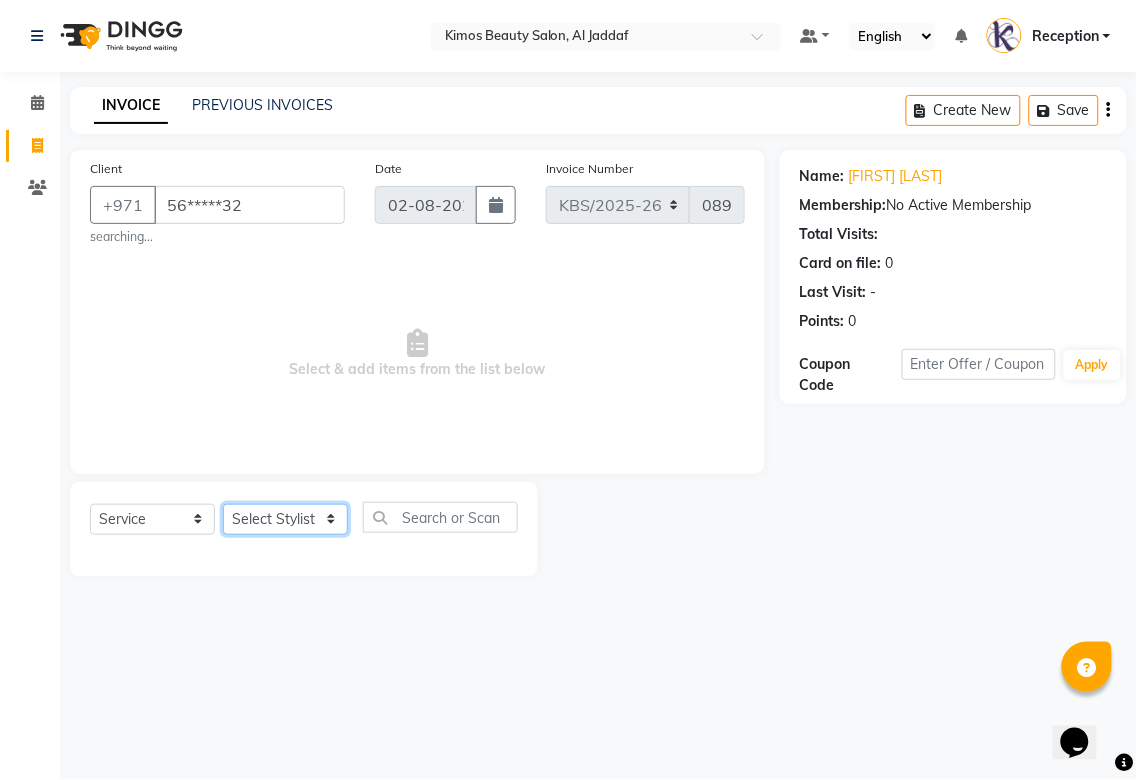 click on "Select Stylist [NAME] [NAME] [NAME] [NAME] [NAME] [NAME]" 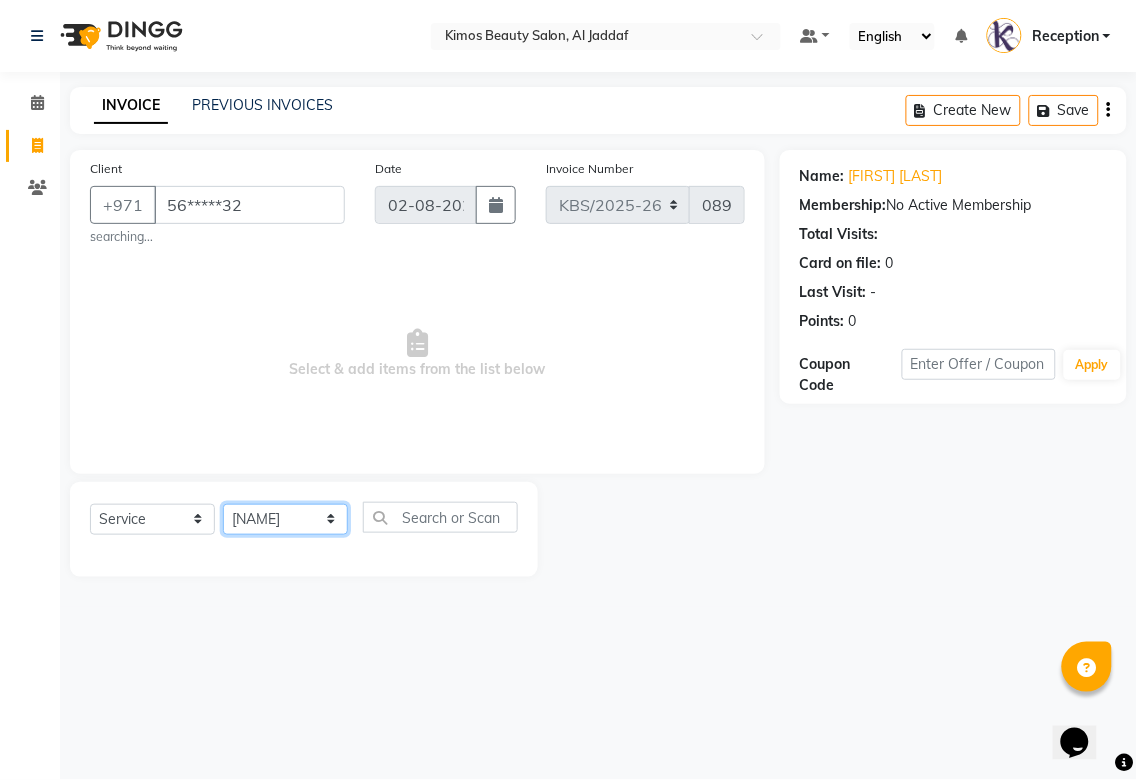 click on "Select Stylist [NAME] [NAME] [NAME] [NAME] [NAME] [NAME]" 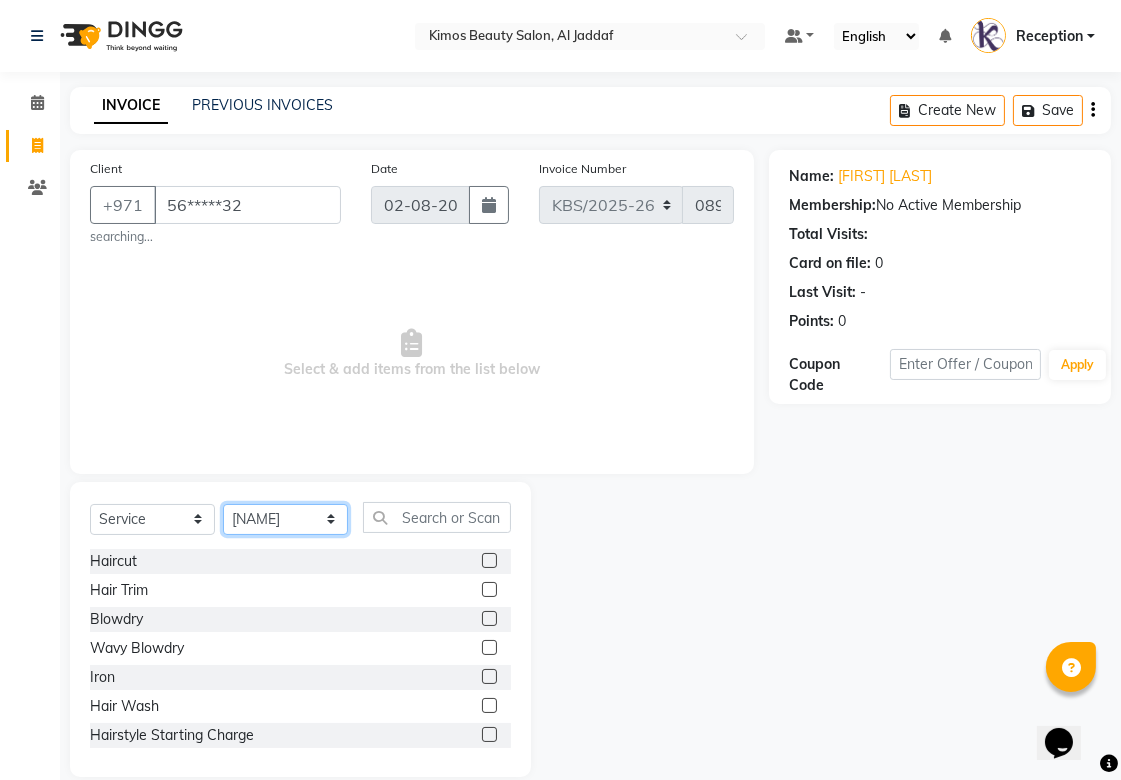 click on "Select Stylist [NAME] [NAME] [NAME] [NAME] [NAME] [NAME]" 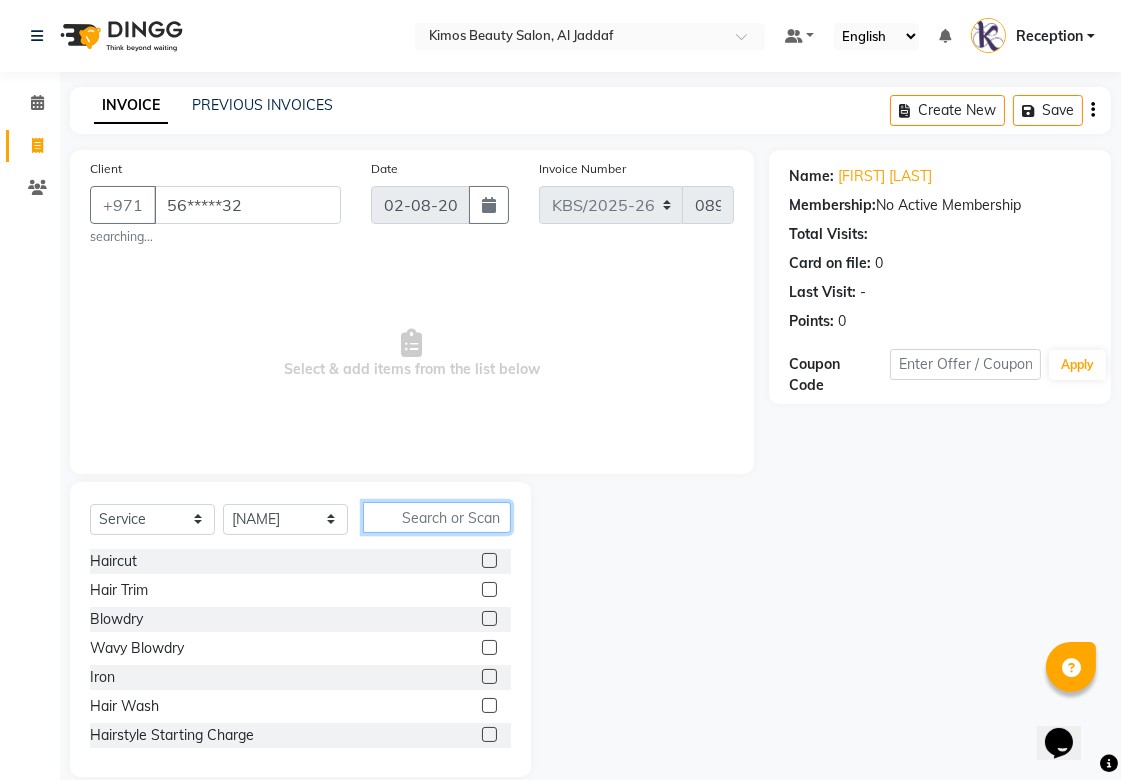 click 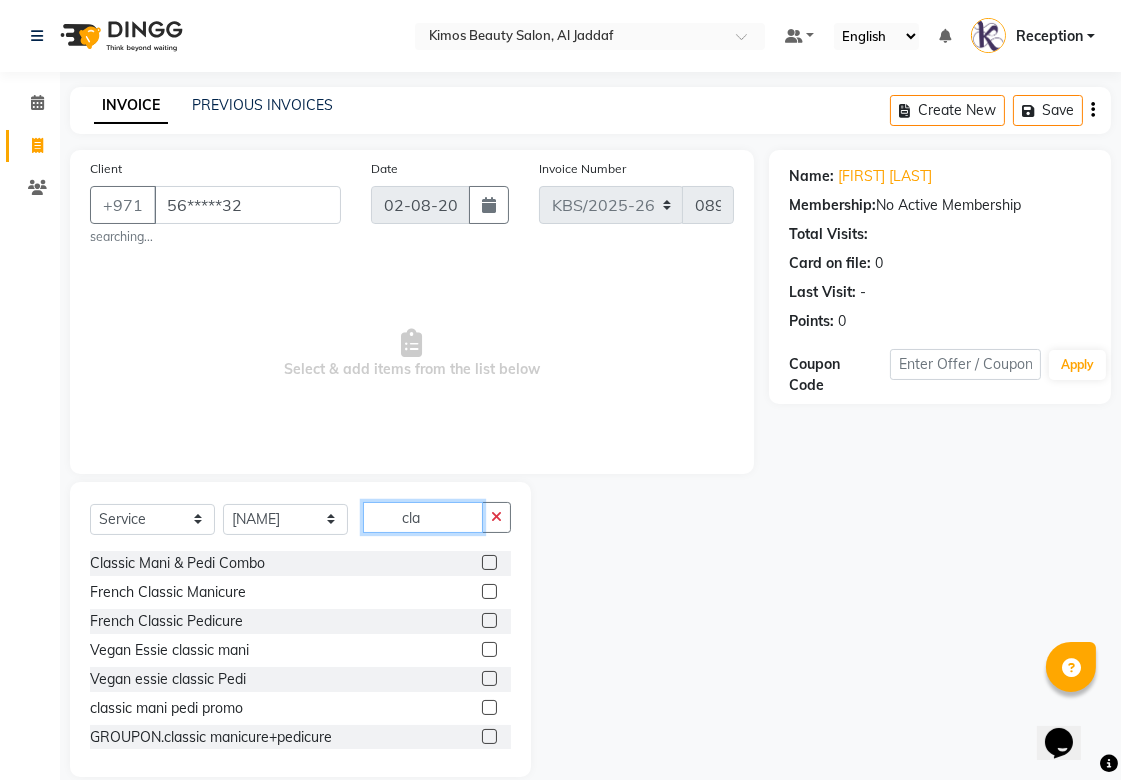 scroll, scrollTop: 111, scrollLeft: 0, axis: vertical 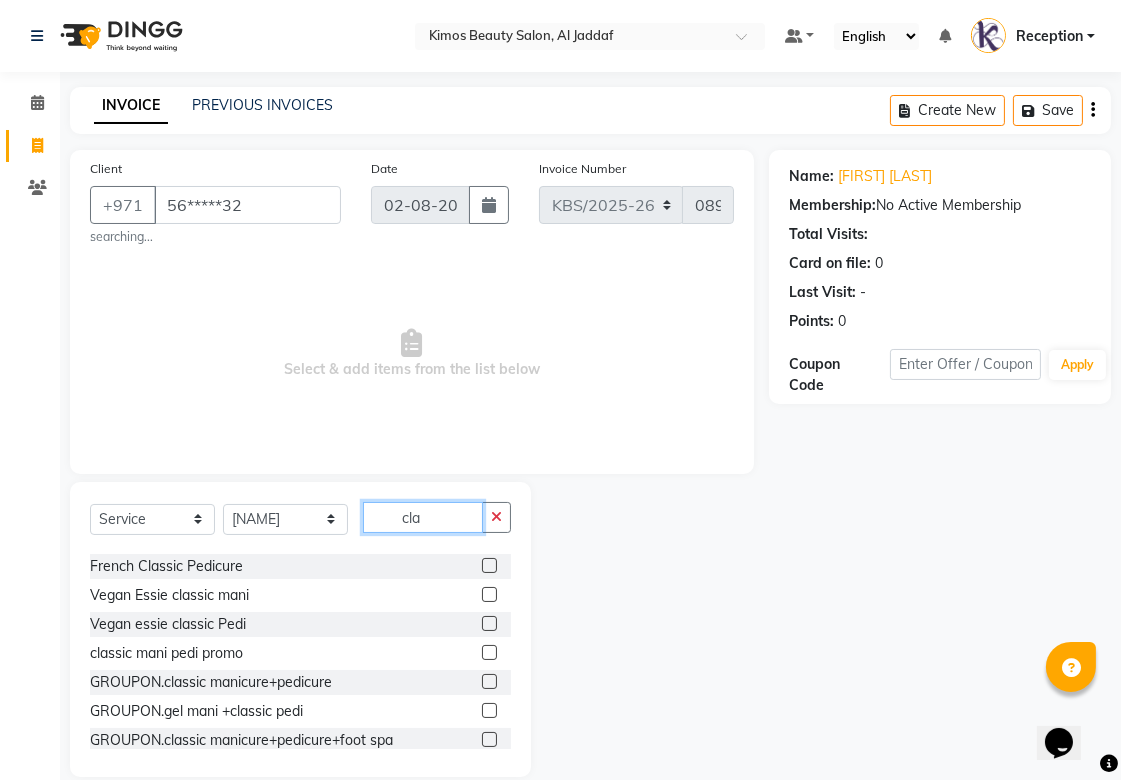 type on "cla" 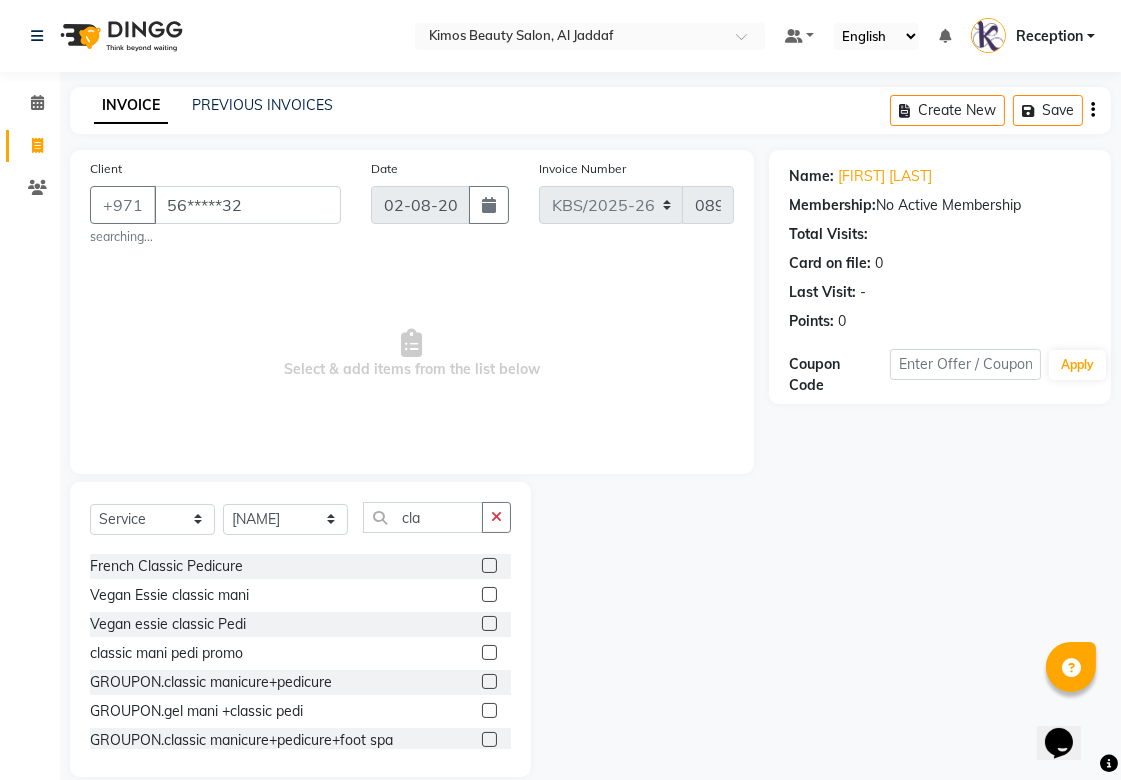 click 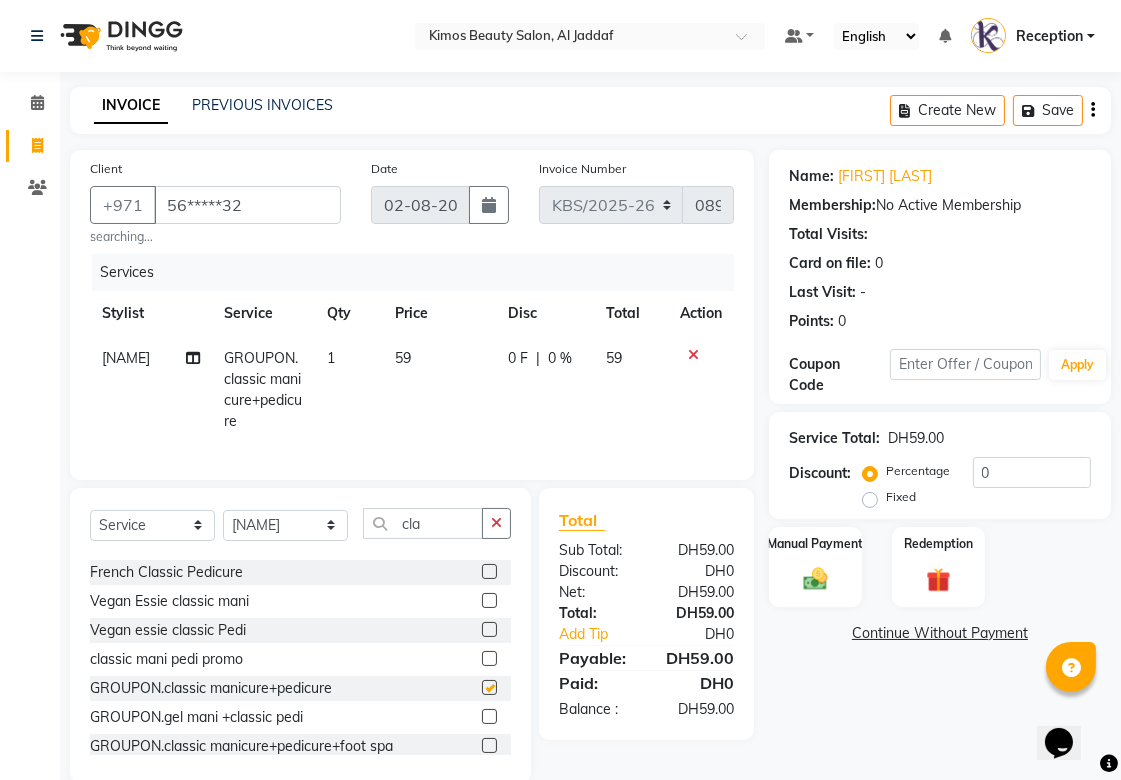 checkbox on "false" 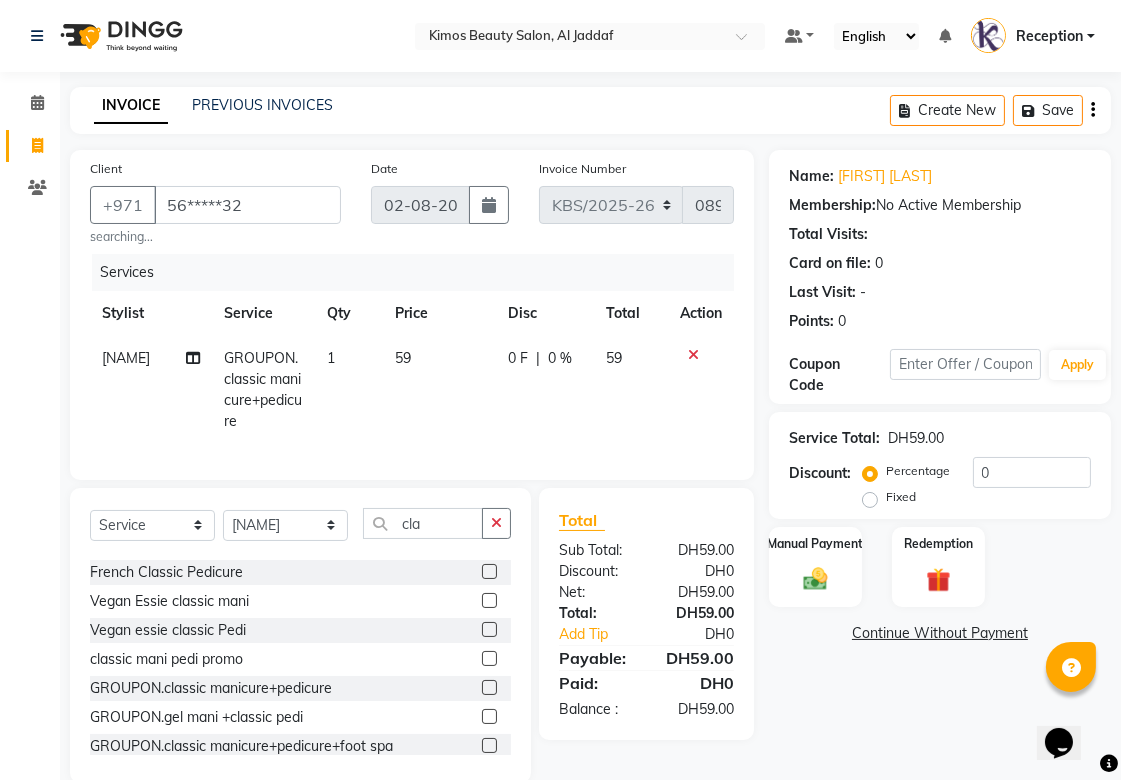 click on "59" 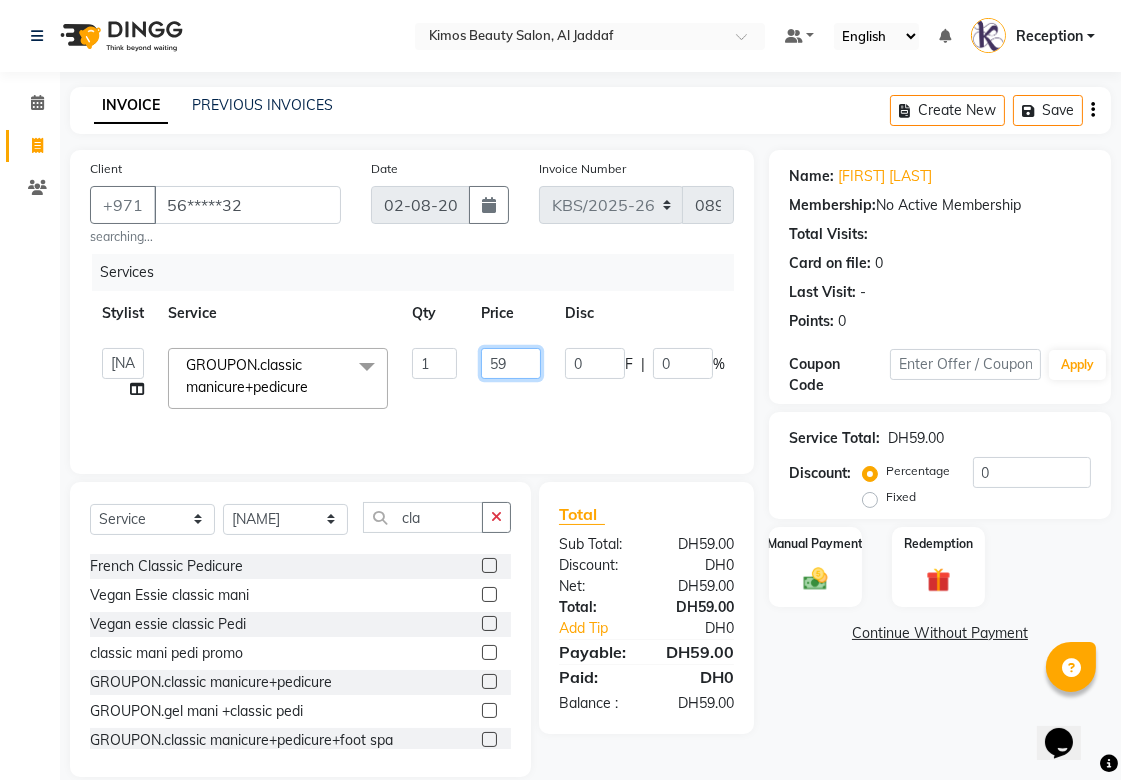 click on "KIMOS   [NAME]   [NAME]   [NAME]   [NAME]  GROUPON.classic manicure+pedicure  x Haircut Hair Trim Blowdry Wavy Blowdry Iron Hair Wash Hairstyle Starting Charge Full hair Coloring Intense Full Hair Color with Bleached Bond Protection with Coloring Curly Hair Root touch up Protein treatment Hot oil Mask Hair Spa treatment Hair Botox Treatment Hair mask Caviar Hair Treatment w/hair mask Hair Discipline Cashmere Mask + Blowdry BB Creme Hair Treatment(Short) Bb Creme Hair Treatment(Long) Keratine Treatment(Short) Keratine Treatment(Long) Oily Hair Organic Balance Mask Exfoliating Scalp Scrub Treatment for oily hair Hair Fiber Repair Treatment Hair Extension Removal 1pc Hair Fix Extension 1pc Extension Fixing 1 full clip Additional Service wavy blow dry long  blow dry long  extra waxing  hair service  Roots Touch Up Own Product Highlights starting  braids hair wash blowdry(promo) forhead threading GROUPON.hair wash and blow dry GROUPON.hair  trim wash blow dry  hair promo  krem kap" 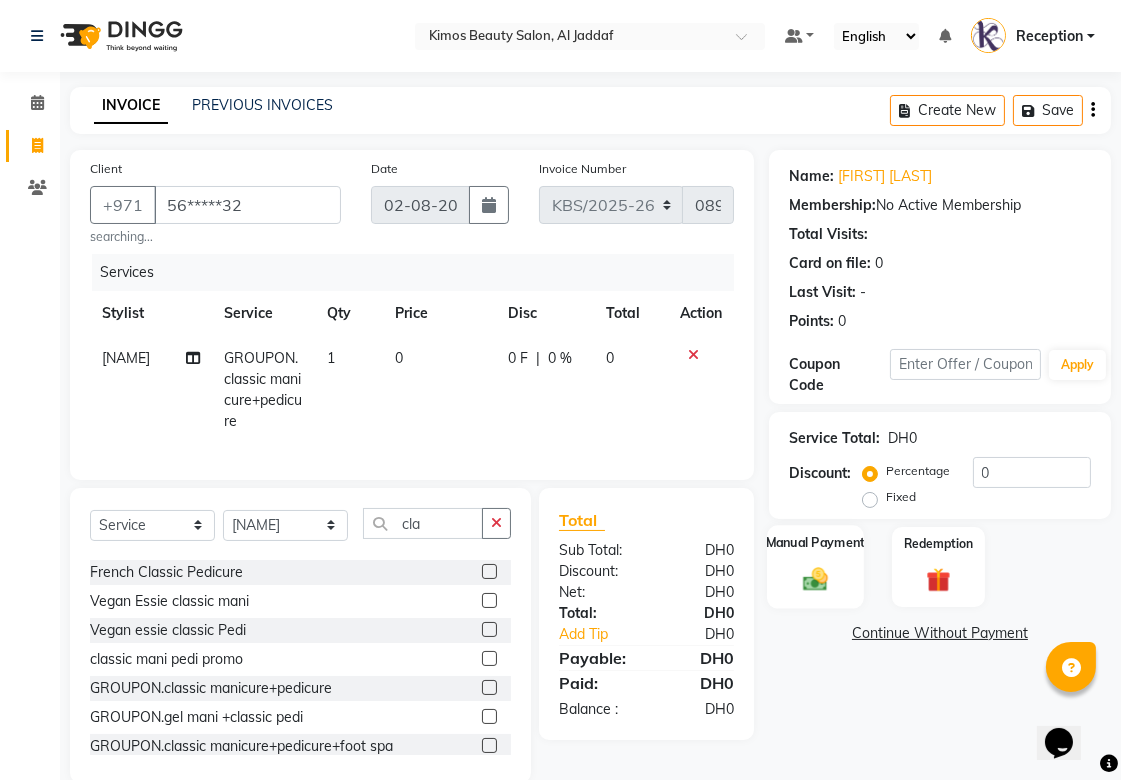click on "Manual Payment" 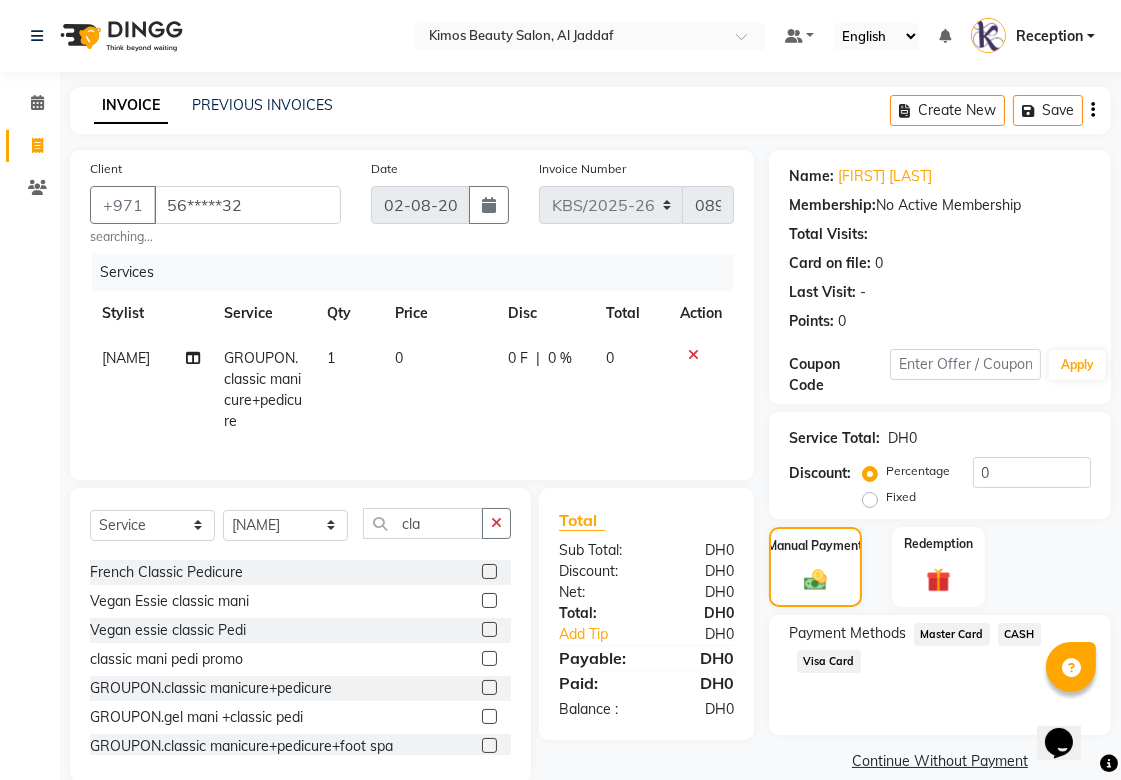 click on "Visa Card" 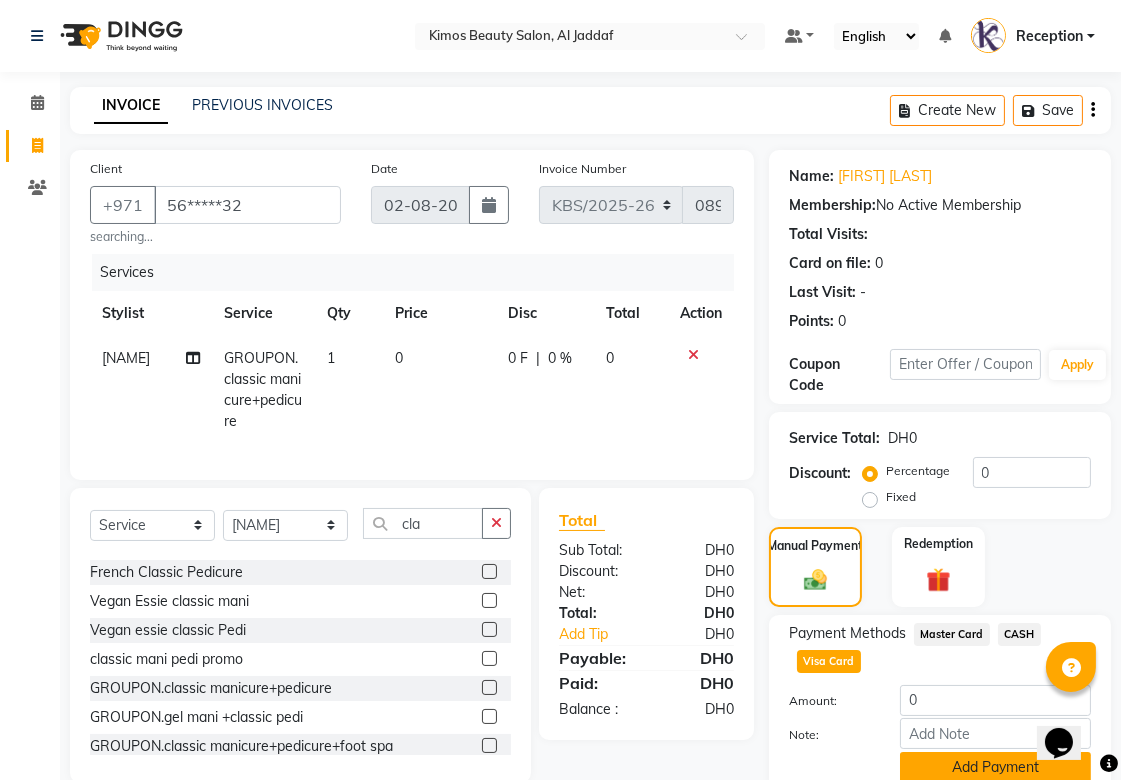 click on "Add Payment" 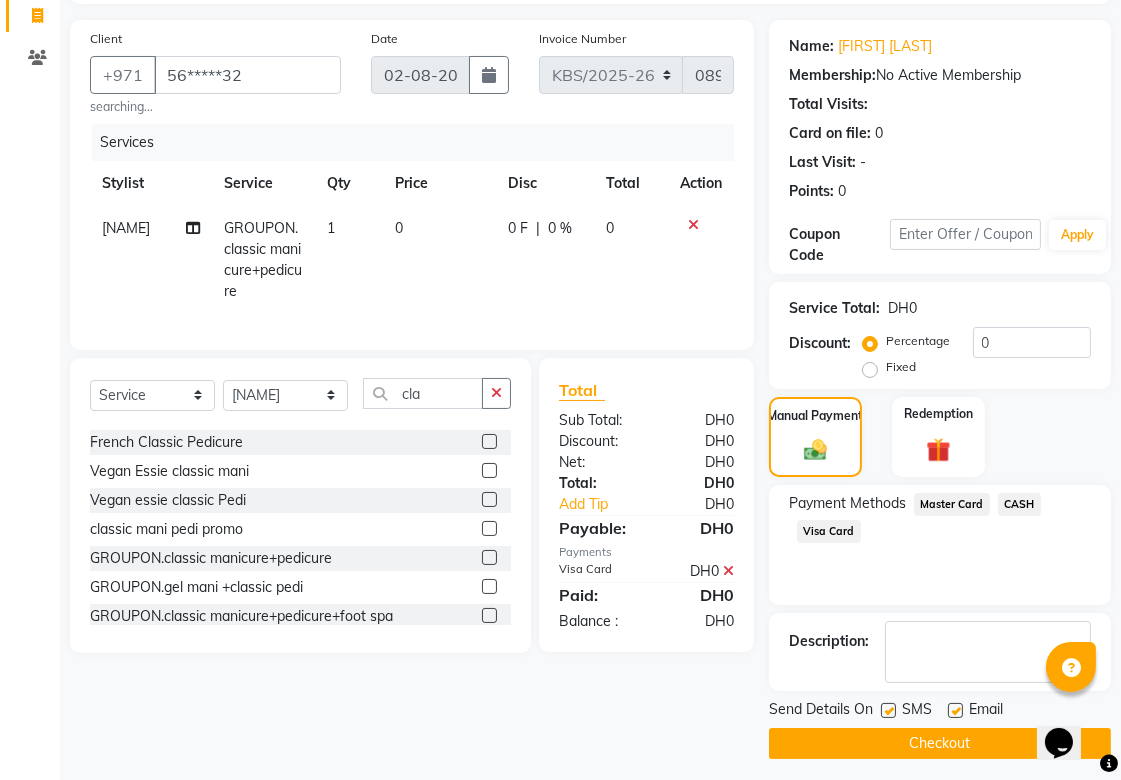 scroll, scrollTop: 138, scrollLeft: 0, axis: vertical 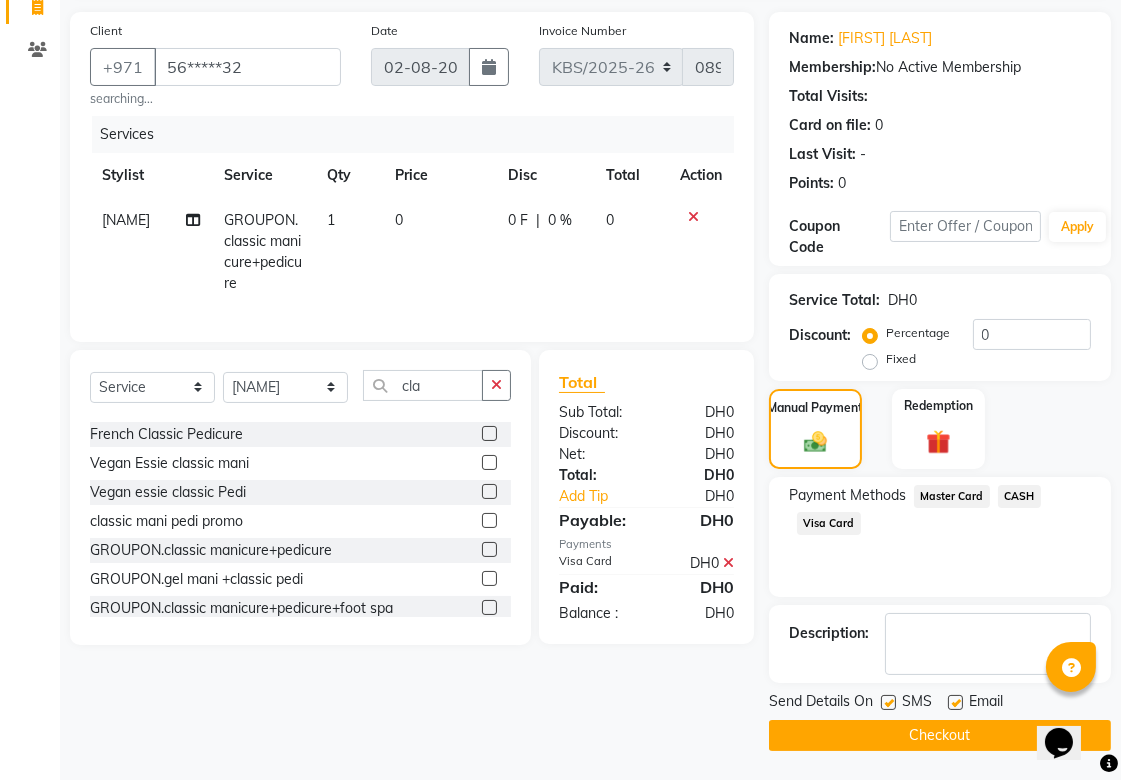 click on "Checkout" 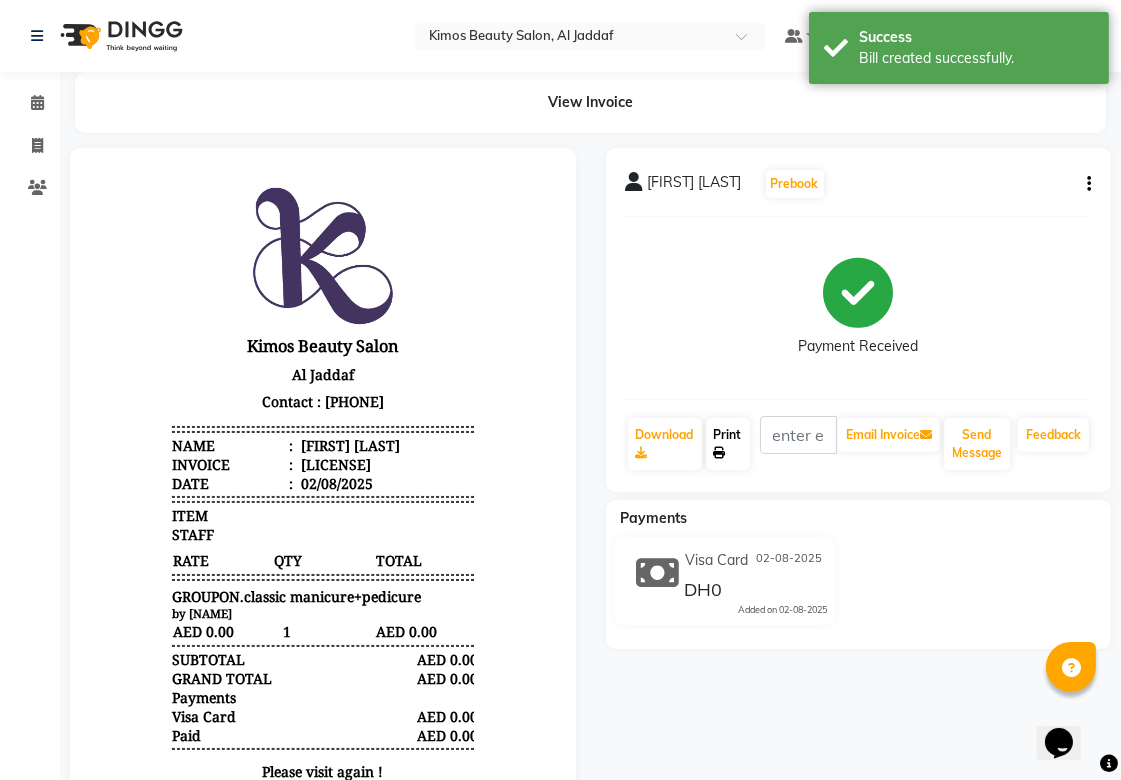 scroll, scrollTop: 0, scrollLeft: 0, axis: both 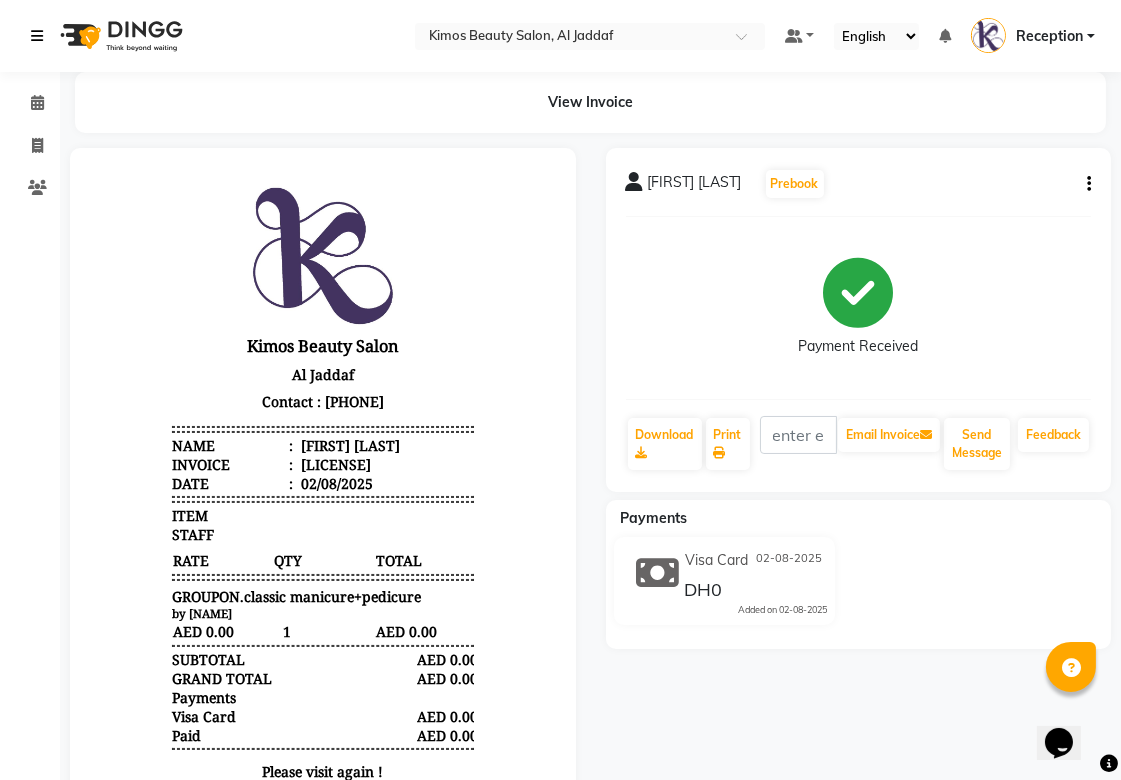 select on "service" 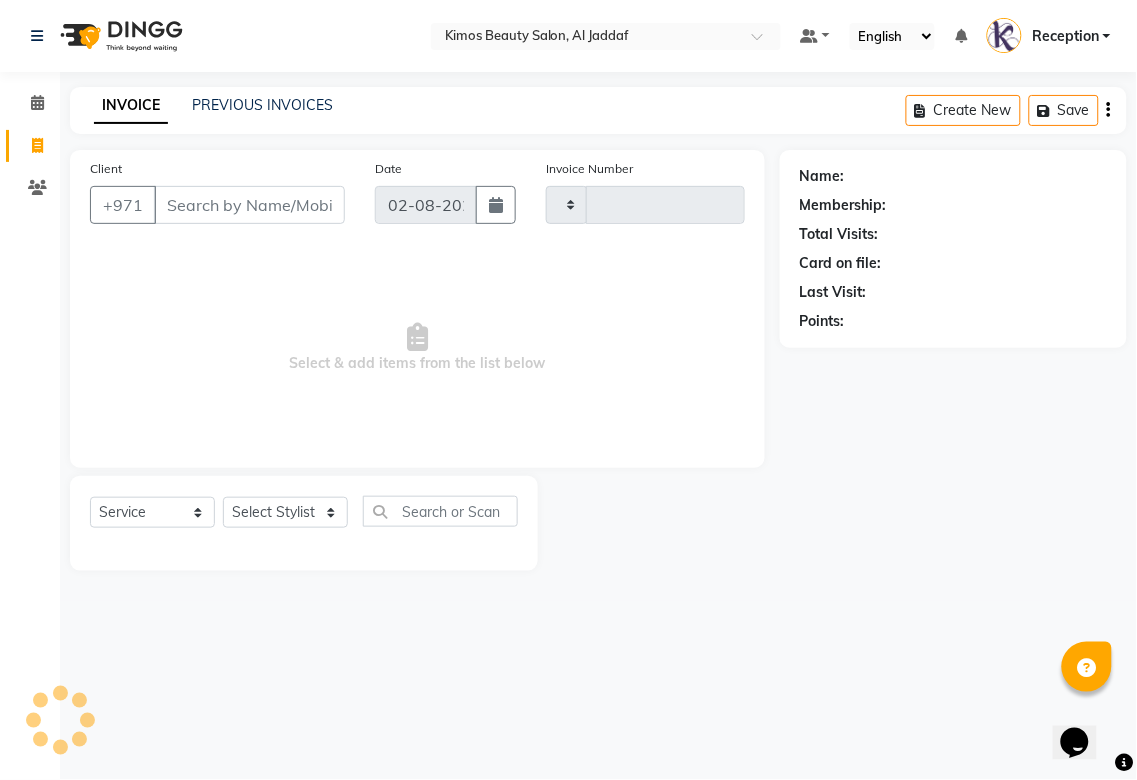 type on "0898" 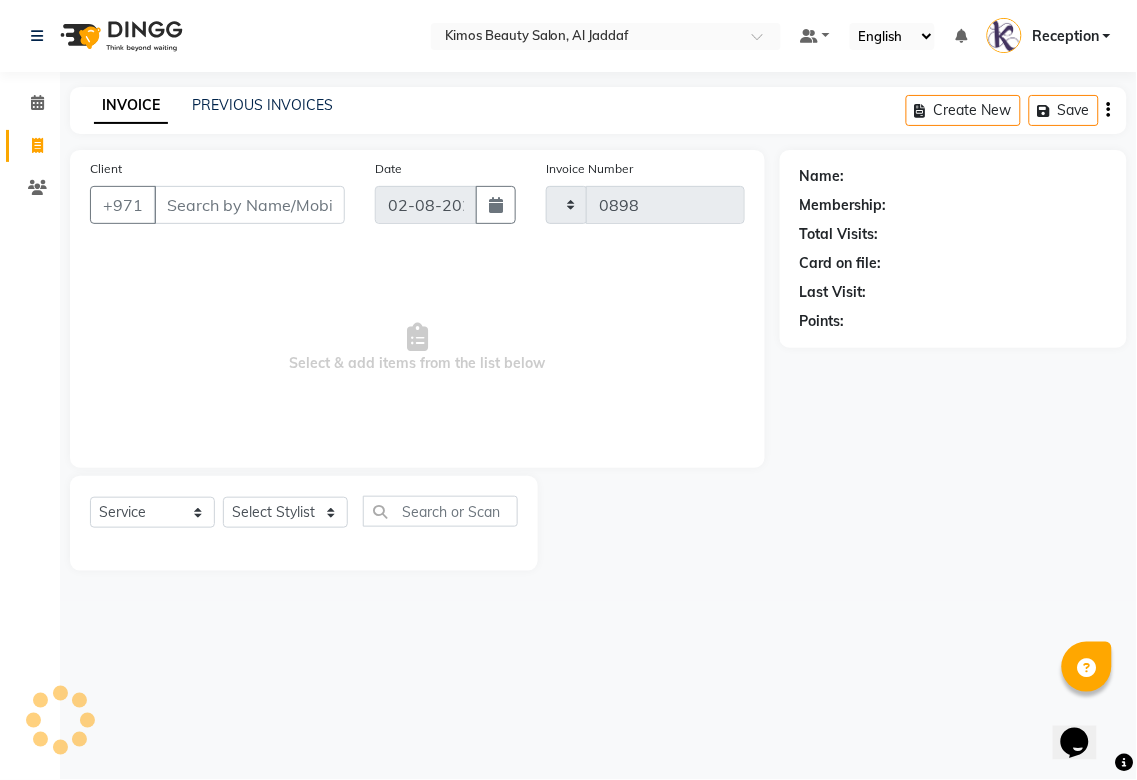 select on "3941" 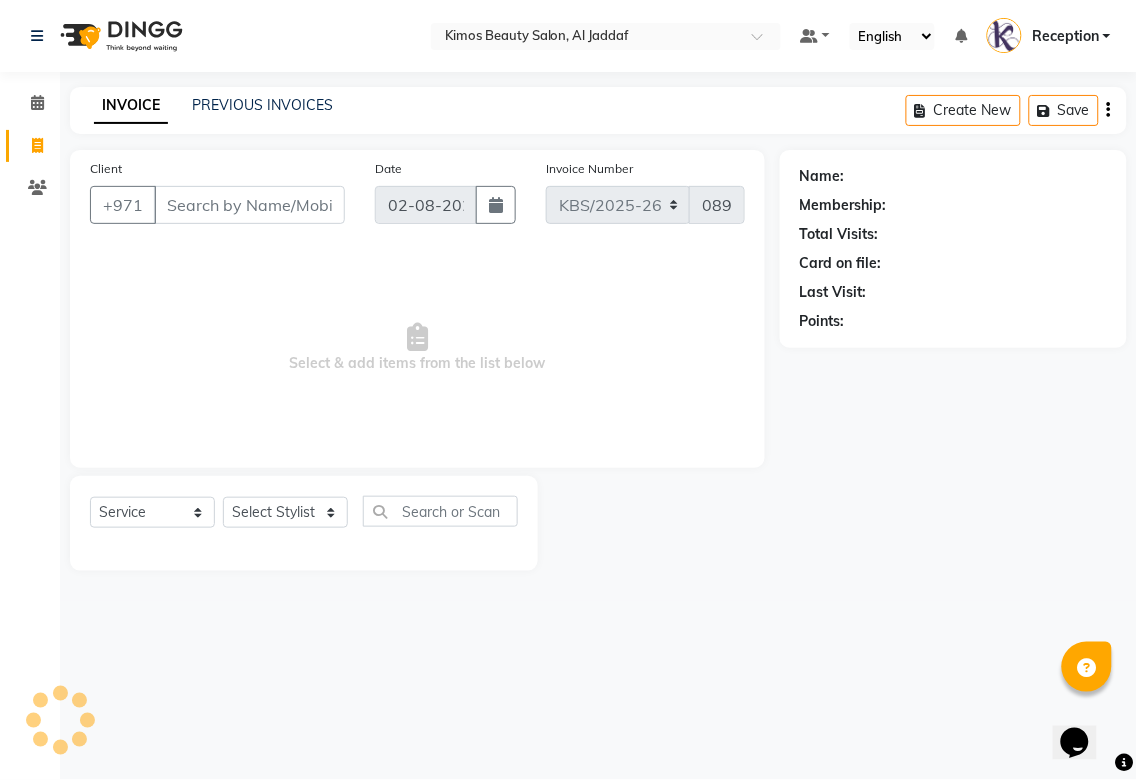 click on "Client" at bounding box center (249, 205) 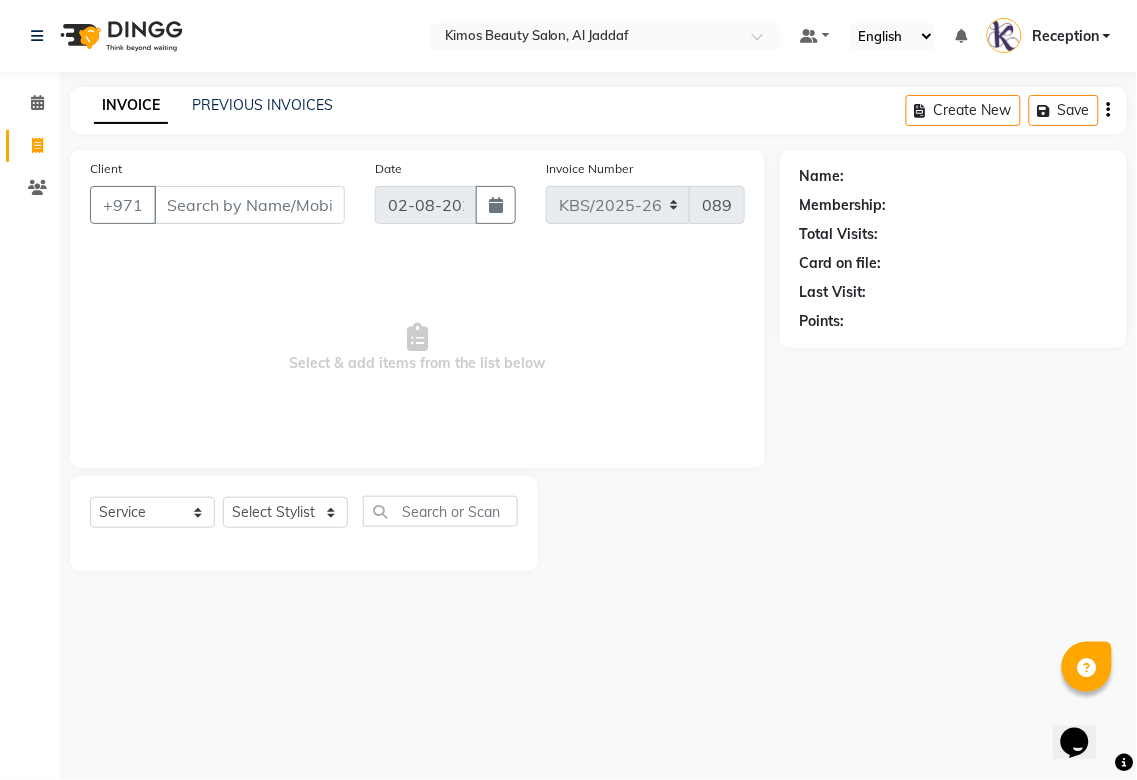 click on "Client" at bounding box center [249, 205] 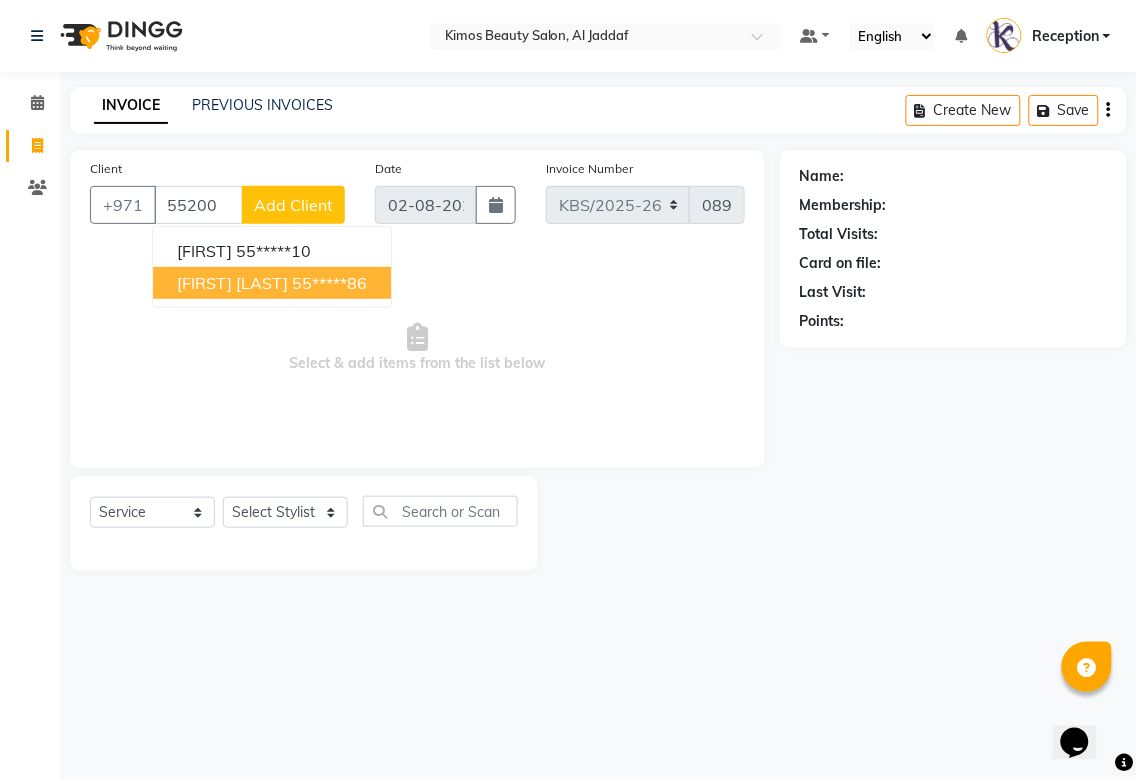 click on "[FIRST] [LAST]" at bounding box center (232, 283) 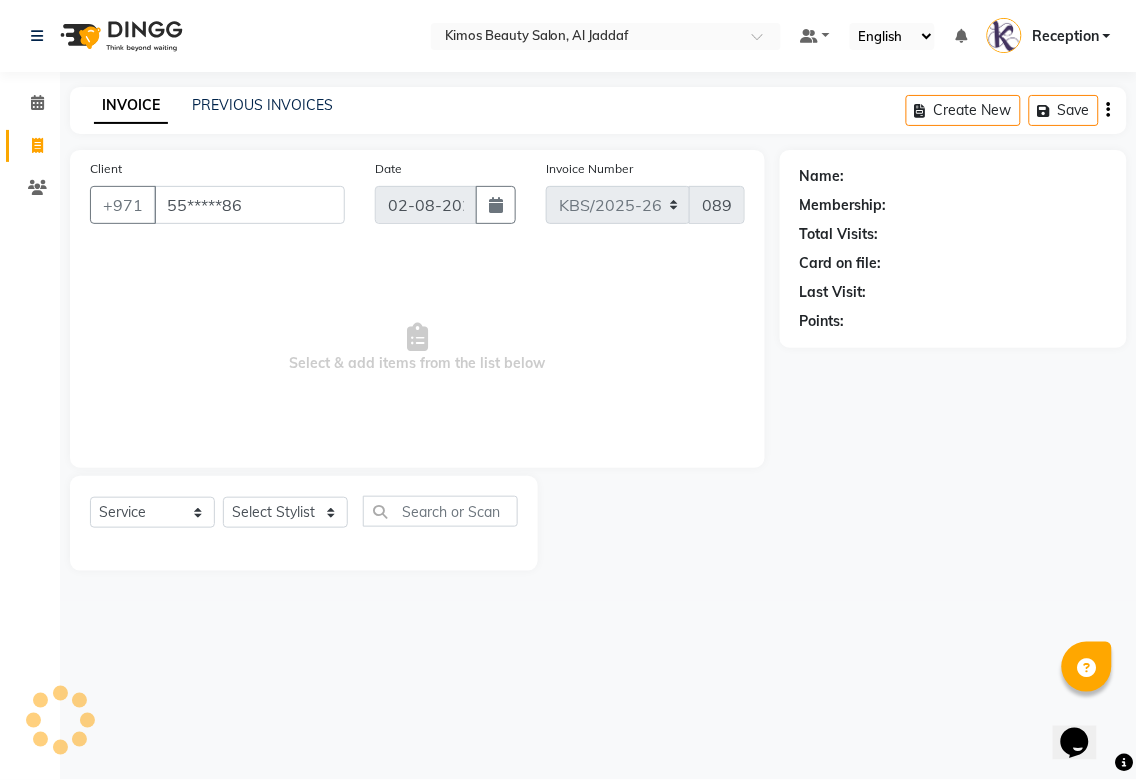 type on "55*****86" 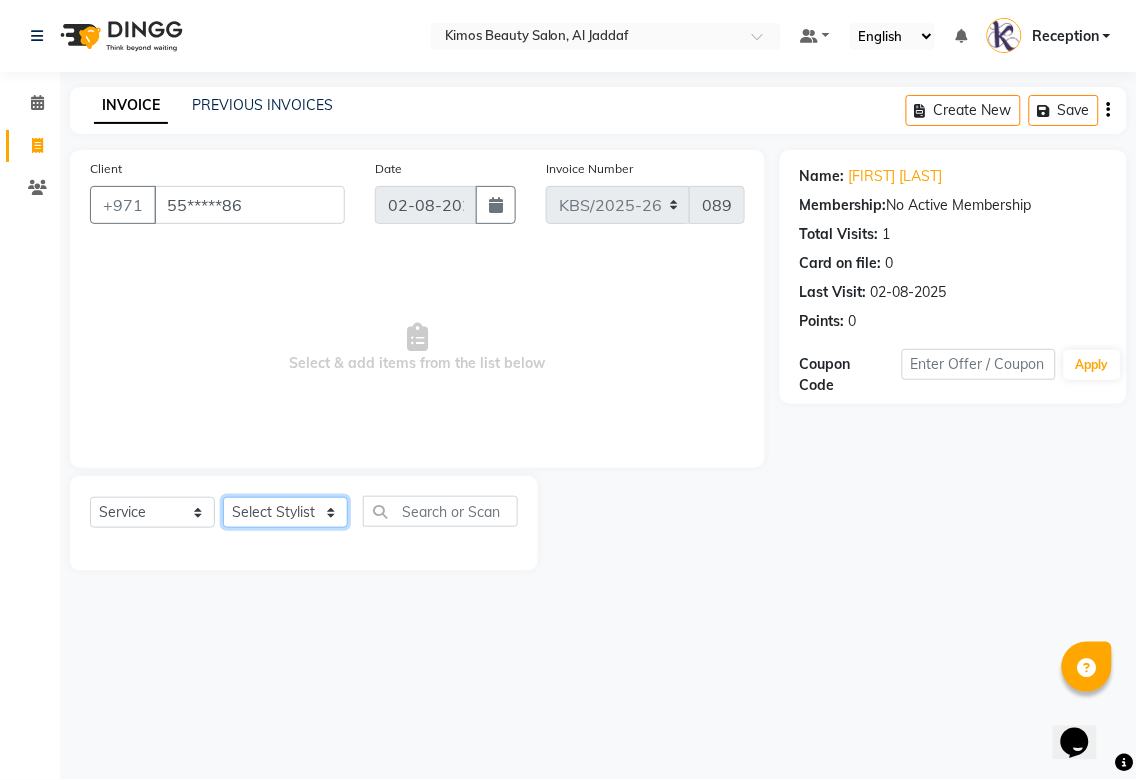 click on "Select Stylist [NAME] [NAME] [NAME] [NAME] [NAME] [NAME]" 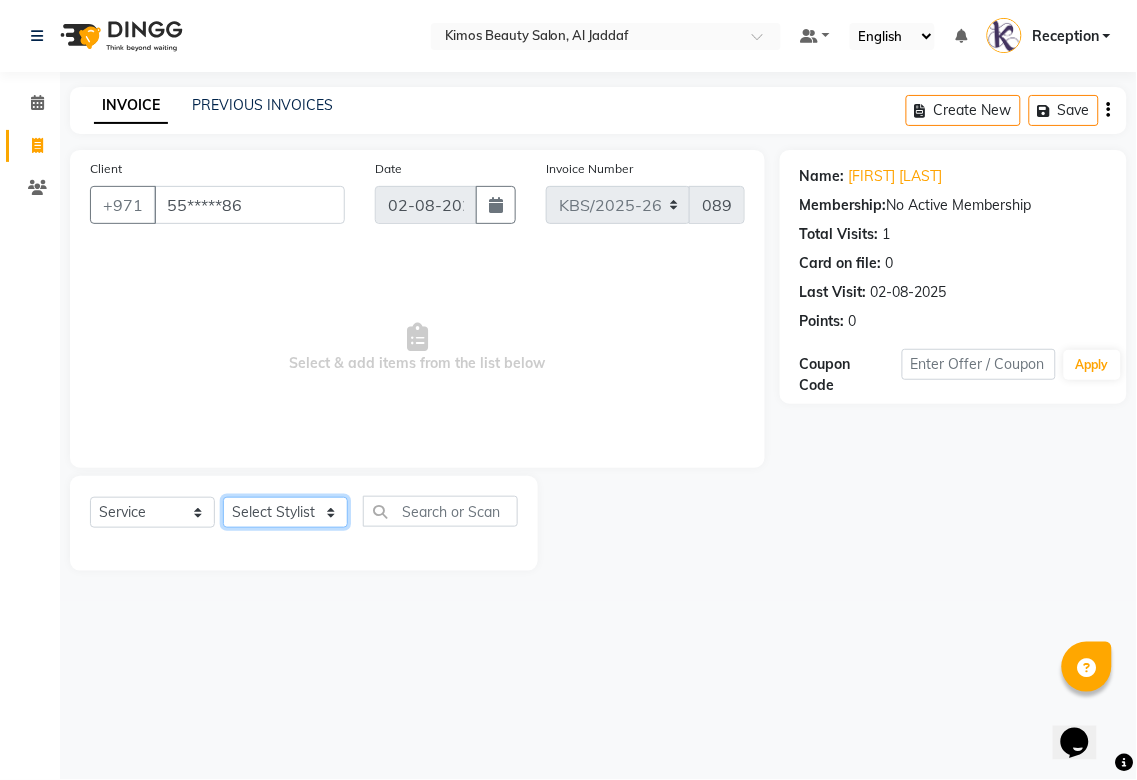 select on "58527" 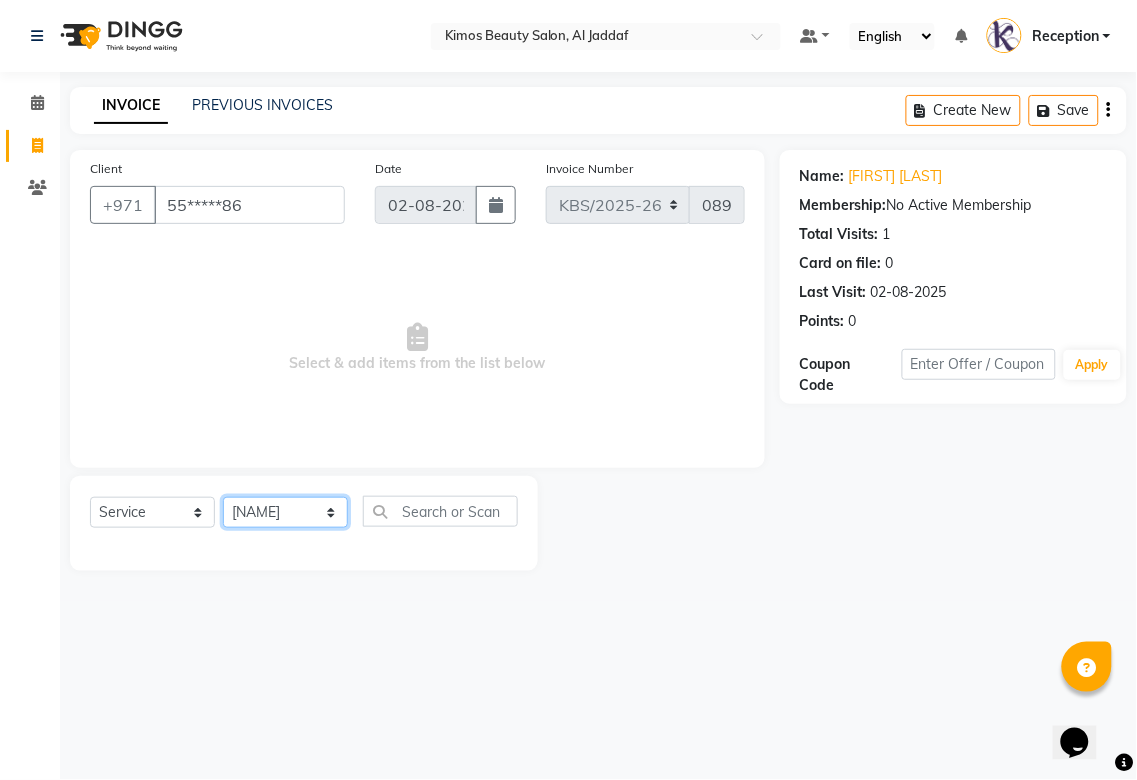 click on "Select Stylist [NAME] [NAME] [NAME] [NAME] [NAME] [NAME]" 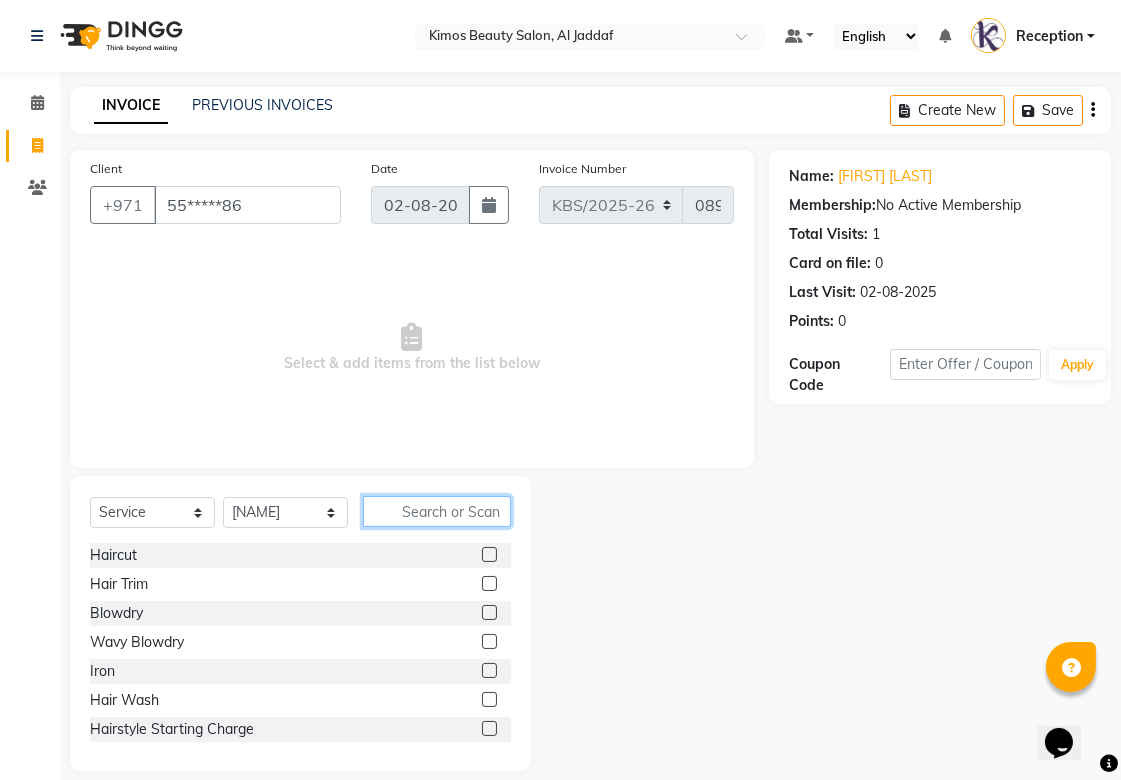 click 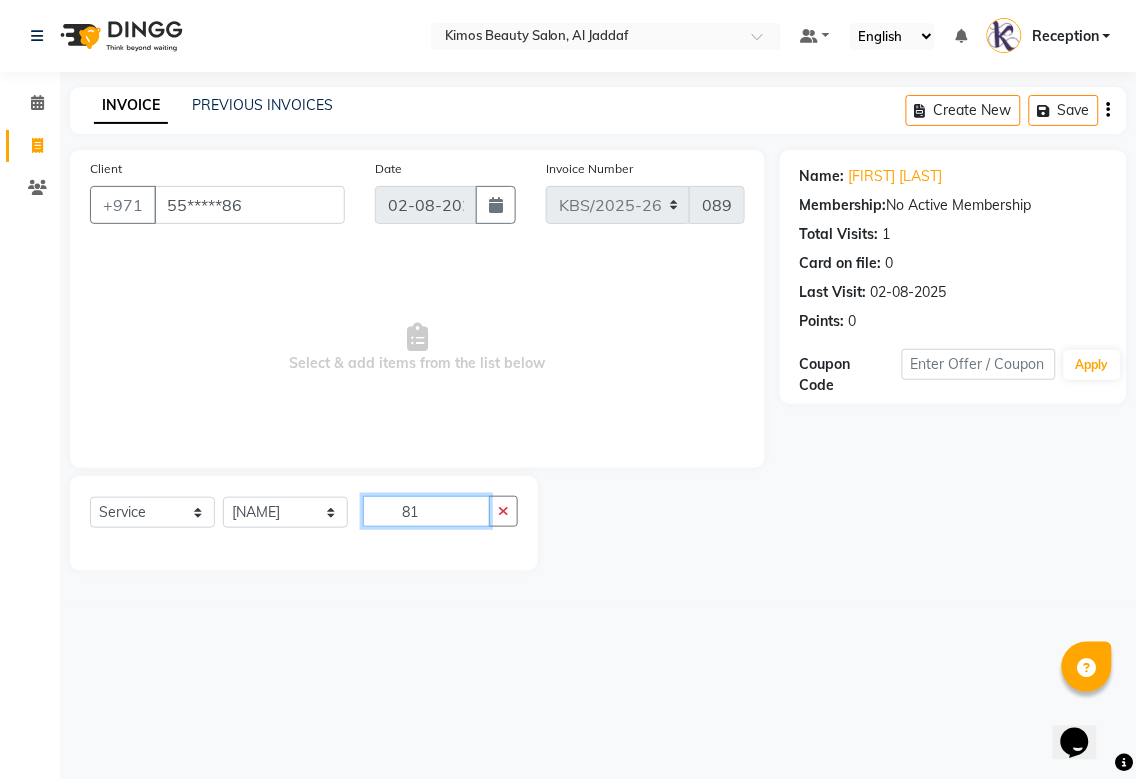 type on "8" 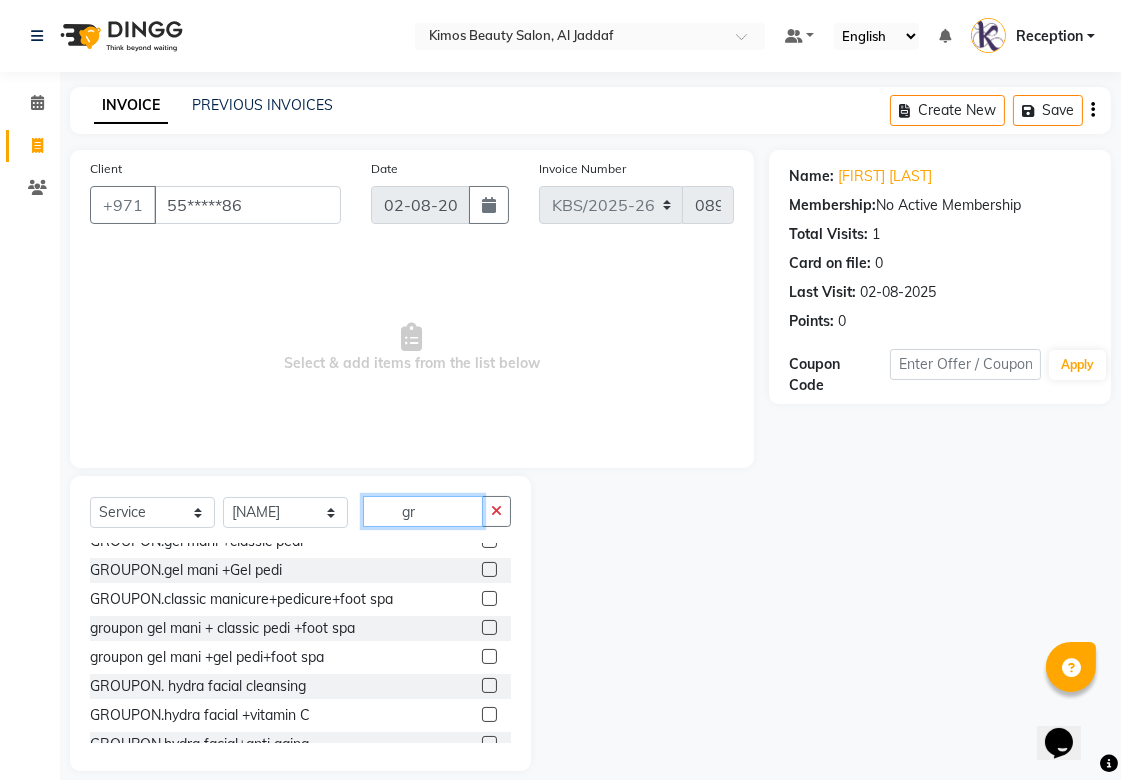 scroll, scrollTop: 350, scrollLeft: 0, axis: vertical 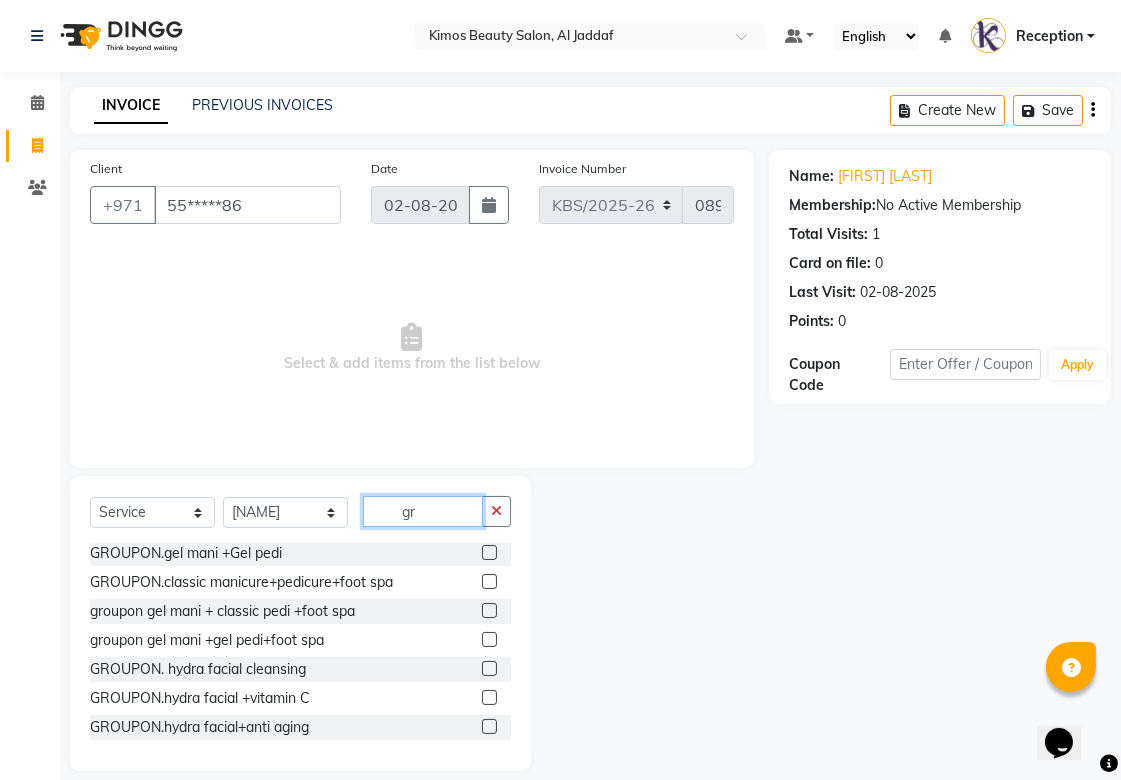 type on "gr" 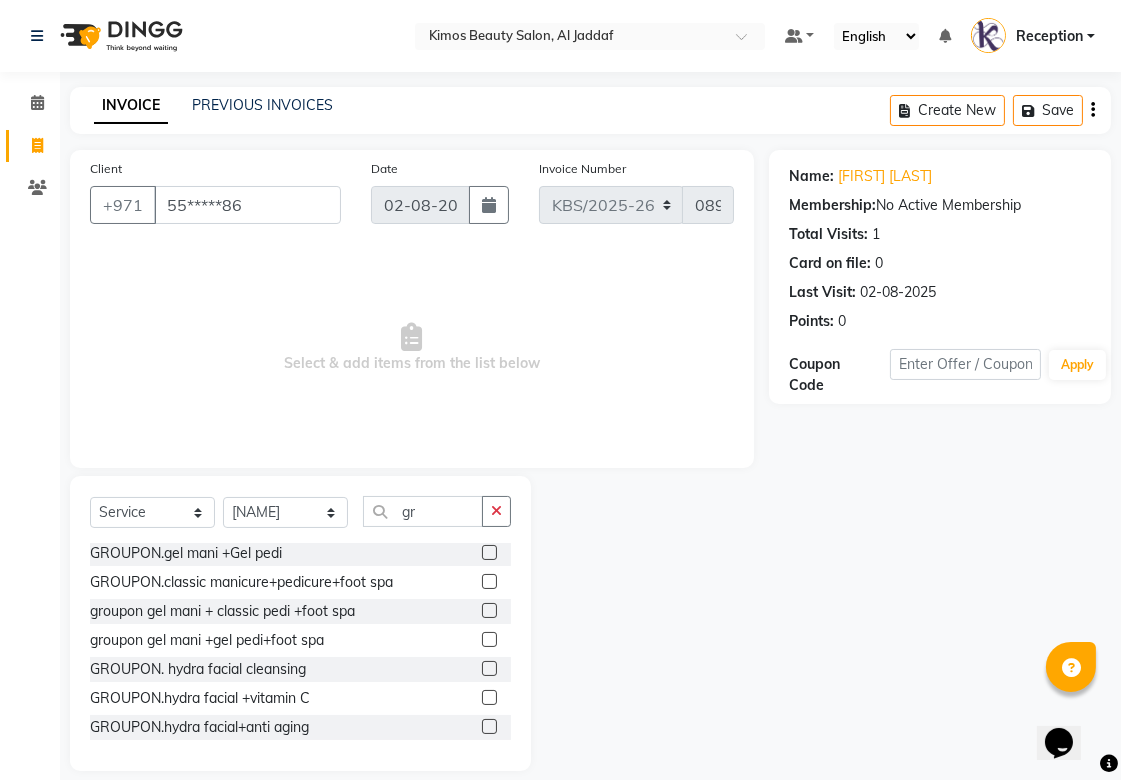 click 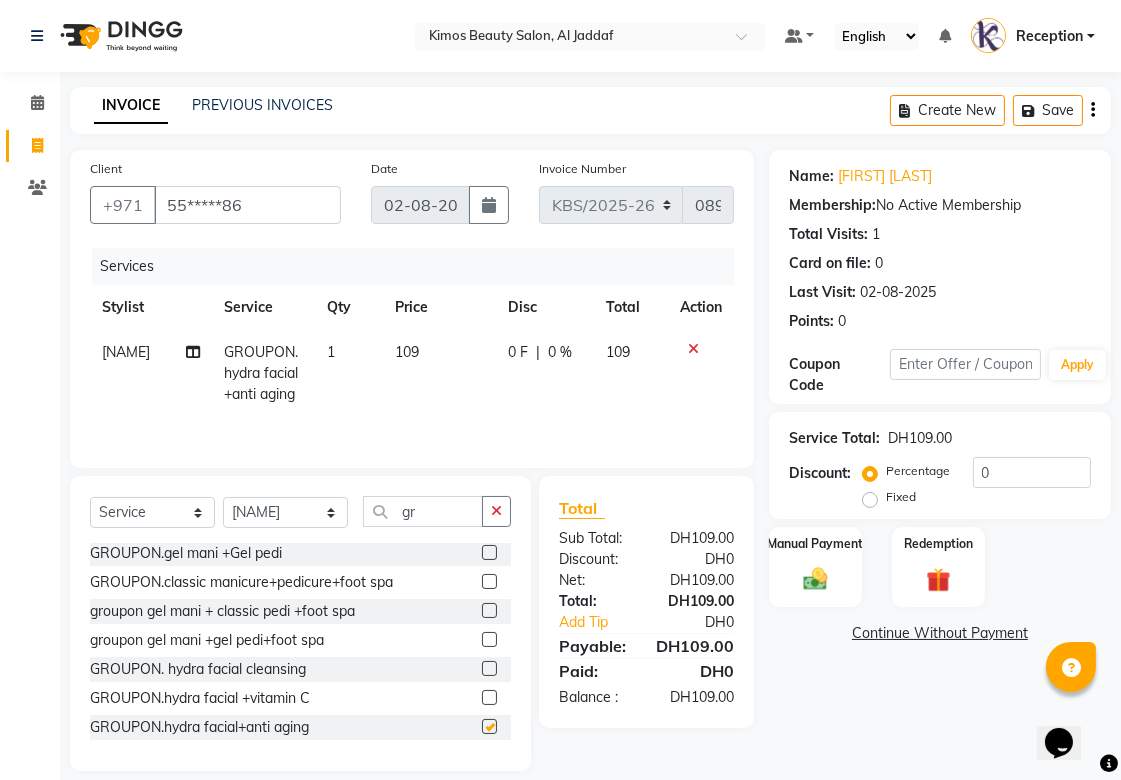 checkbox on "false" 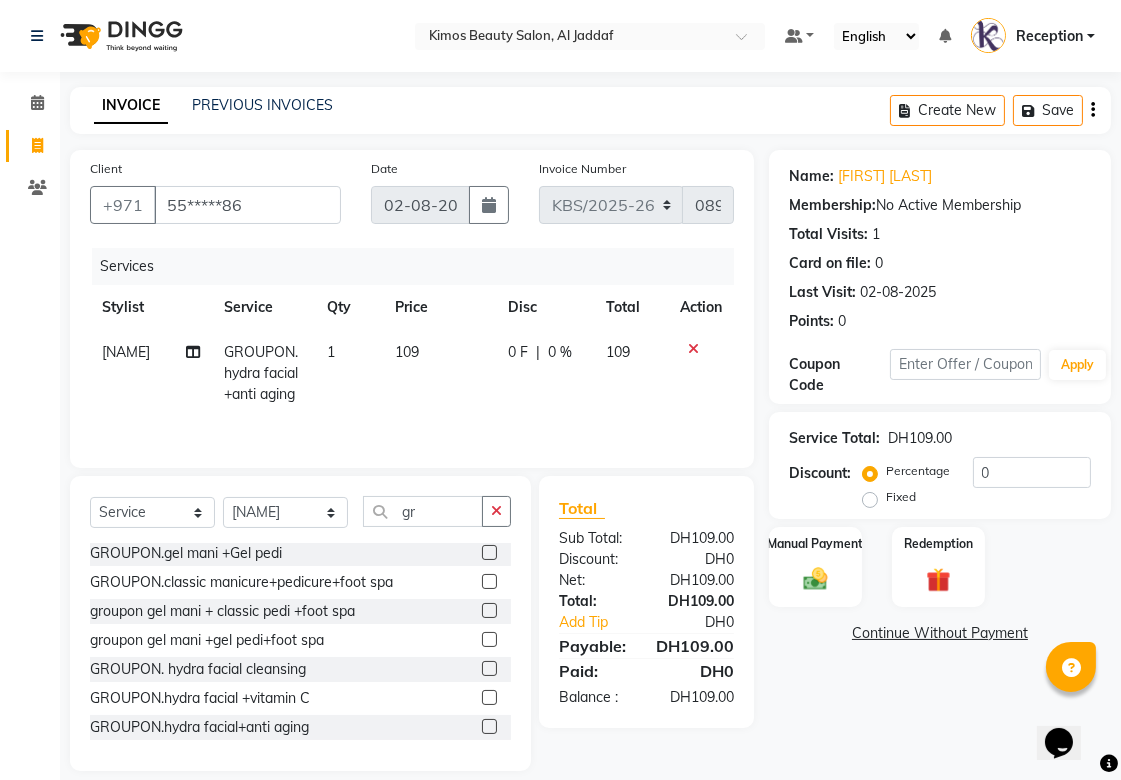click on "1" 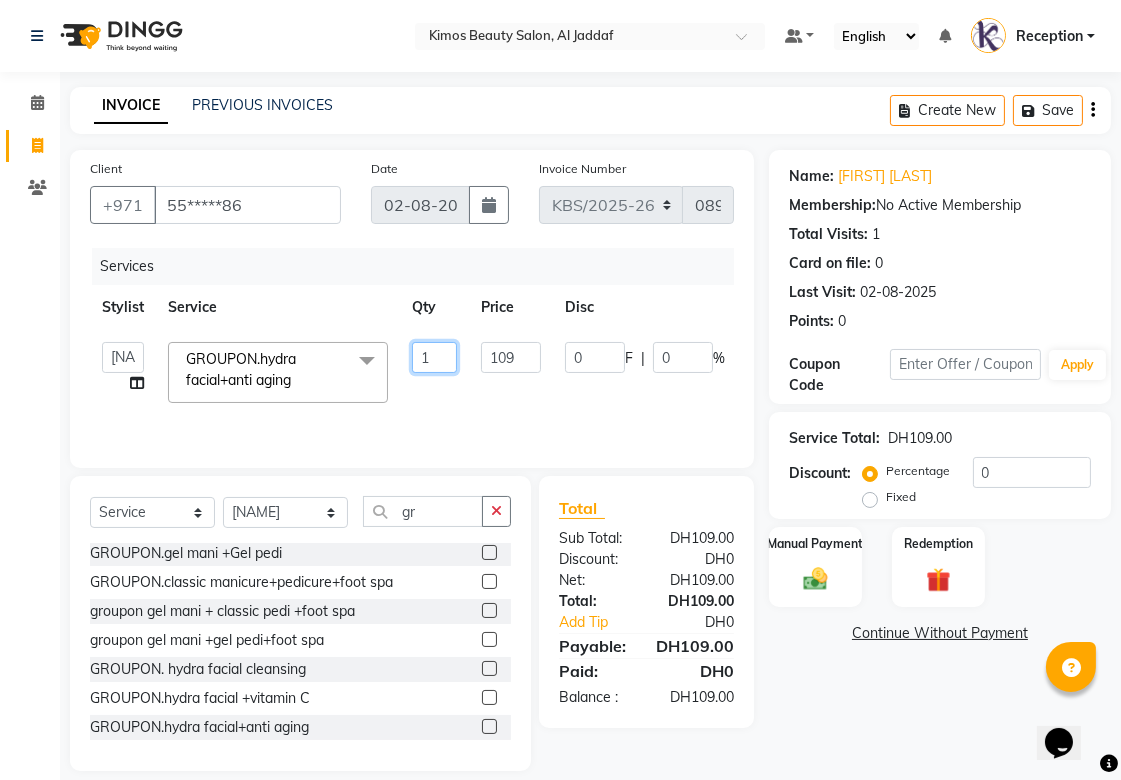 drag, startPoint x: 430, startPoint y: 348, endPoint x: 373, endPoint y: 348, distance: 57 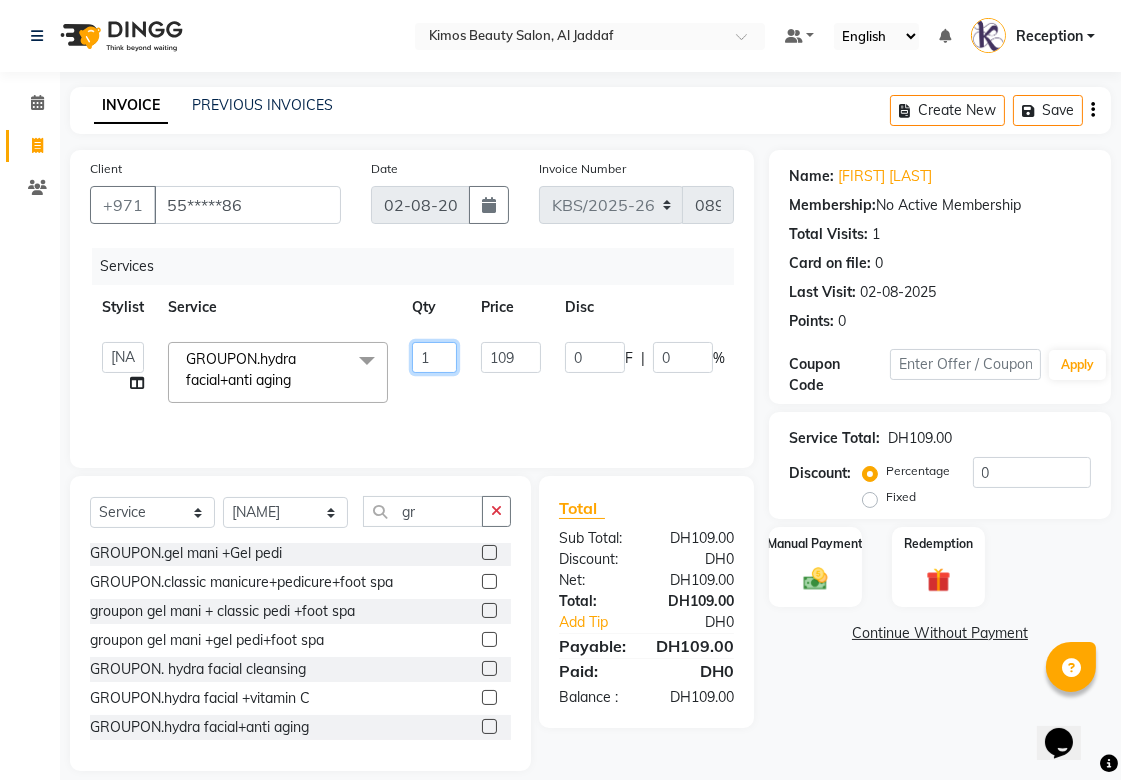 click on "KIMOS   [NAME]   [NAME]   [NAME]   [NAME]  GROUPON.hydra facial+anti aging  x Haircut Hair Trim Blowdry Wavy Blowdry Iron Hair Wash Hairstyle Starting Charge Full Hair coloring Full Hair Color with Bleached Bond Protection with Coloring Curly Hair Root touch up Protein treatment Hot oil Mask Hair Spa treatment Hair Botox Treatment Hair mask Caviar Hair Treatment w/hair mask Hair Discipline Cashmere Mask + Blowdry BB Creme Hair Treatment(Short) Bb Creme Hair Treatment(Long) Keratine Treatment(Short) Keratine Treatment(Long) Oily Hair Organic Balance Mask Exfoliating Scalp Scrub Treatment for oily hair Hair Fiber Repair Treatment Hair Extension Removal 1pc Hair Fix Extension 1pc Extension Fixing 1 full clip Additional Service wavy blow dry long  blow dry long  extra waxing  hair service  Roots Touch Up Own Product Highlights starting  braids hair wash blowdry(promo) forhead threading GROUPON.hair wash and blow dry GROUPON.hair  trim wash blow dry  hair promo  HAIR CLIP" 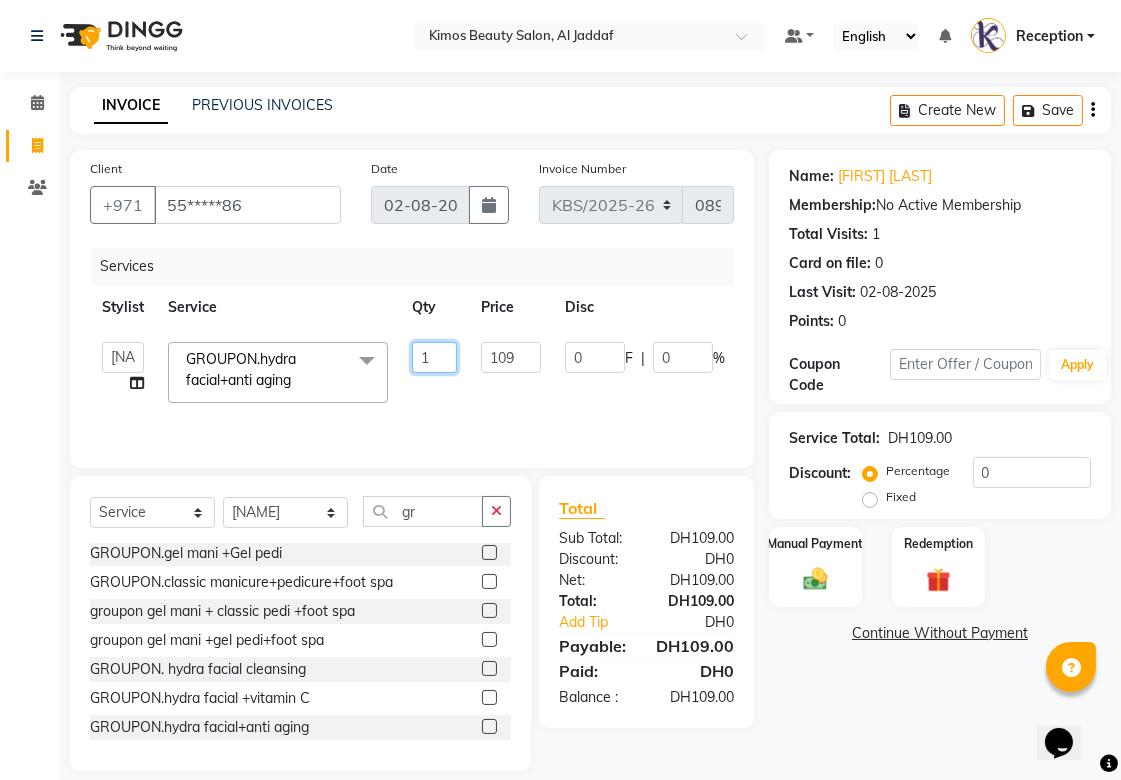 type on "2" 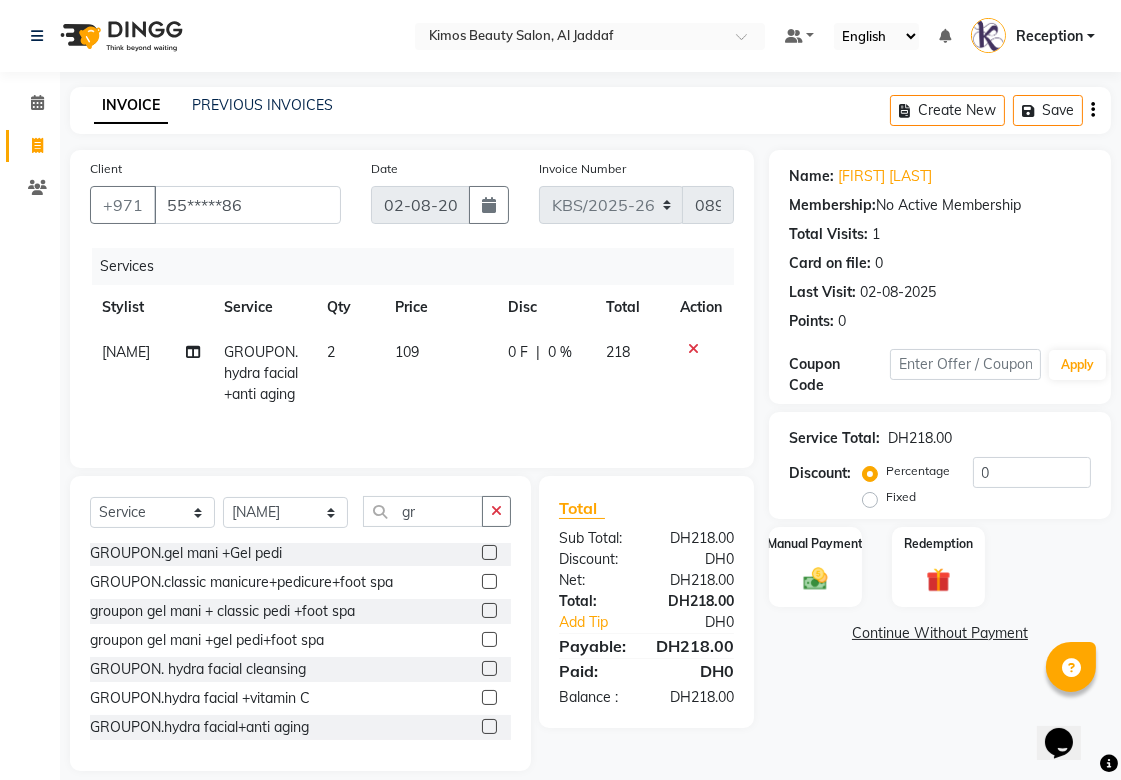 drag, startPoint x: 528, startPoint y: 354, endPoint x: 348, endPoint y: 378, distance: 181.59296 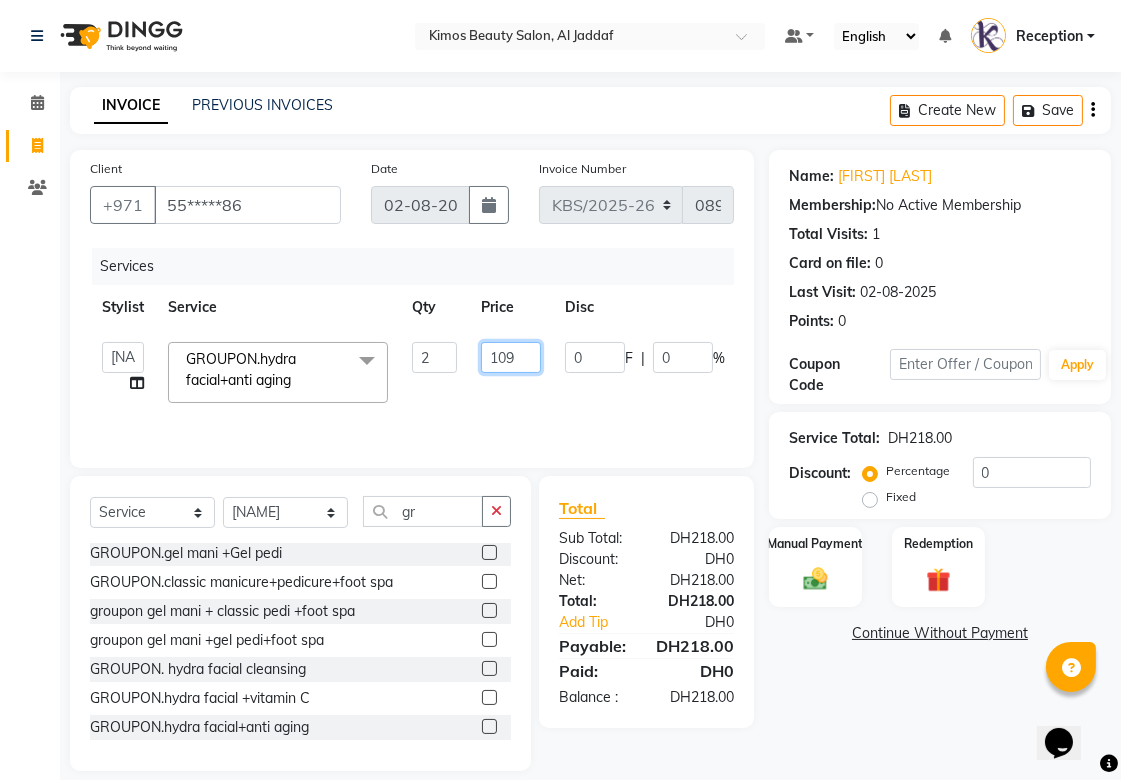 drag, startPoint x: 514, startPoint y: 360, endPoint x: 458, endPoint y: 361, distance: 56.008926 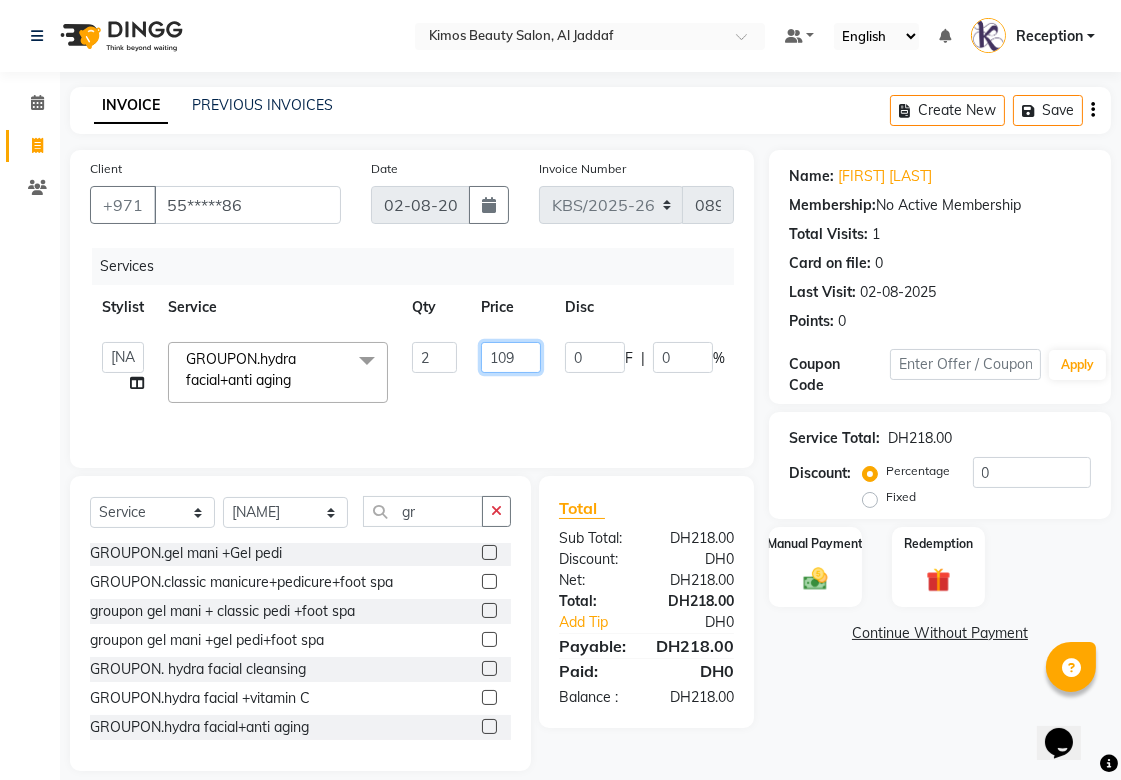 click on "KIMOS   [NAME]   [NAME]   [NAME]   [NAME]  GROUPON.hydra facial+anti aging  x Haircut Hair Trim Blowdry Wavy Blowdry Iron Hair Wash Hairstyle Starting Charge Full Hair coloring Full Hair Color with Bleached Bond Protection with Coloring Curly Hair Root touch up Protein treatment Hot oil Mask Hair Spa treatment Hair Botox Treatment Hair mask Caviar Hair Treatment w/hair mask Hair Discipline Cashmere Mask + Blowdry BB Creme Hair Treatment(Short) Bb Creme Hair Treatment(Long) Keratine Treatment(Short) Keratine Treatment(Long) Oily Hair Organic Balance Mask Exfoliating Scalp Scrub Treatment for oily hair Hair Fiber Repair Treatment Hair Extension Removal 1pc Hair Fix Extension 1pc Extension Fixing 1 full clip Additional Service wavy blow dry long  blow dry long  extra waxing  hair service  Roots Touch Up Own Product Highlights starting  braids hair wash blowdry(promo) forhead threading GROUPON.hair wash and blow dry GROUPON.hair  trim wash blow dry  hair promo  HAIR CLIP" 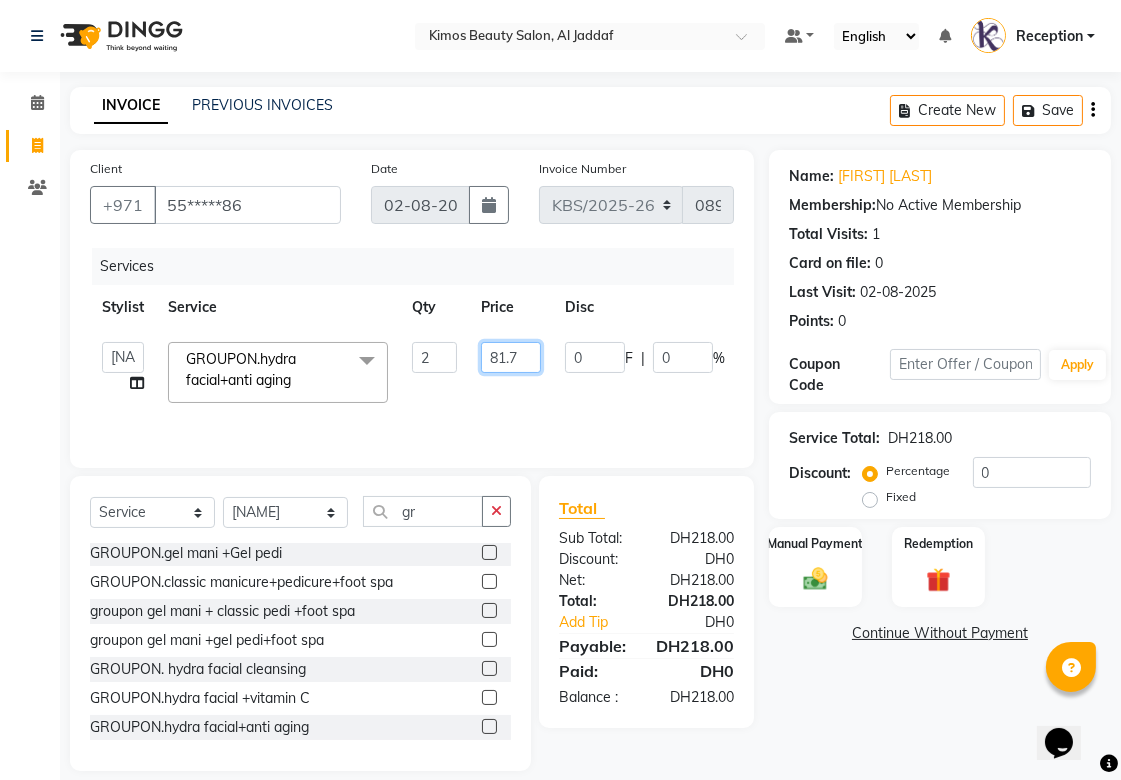 type on "81.75" 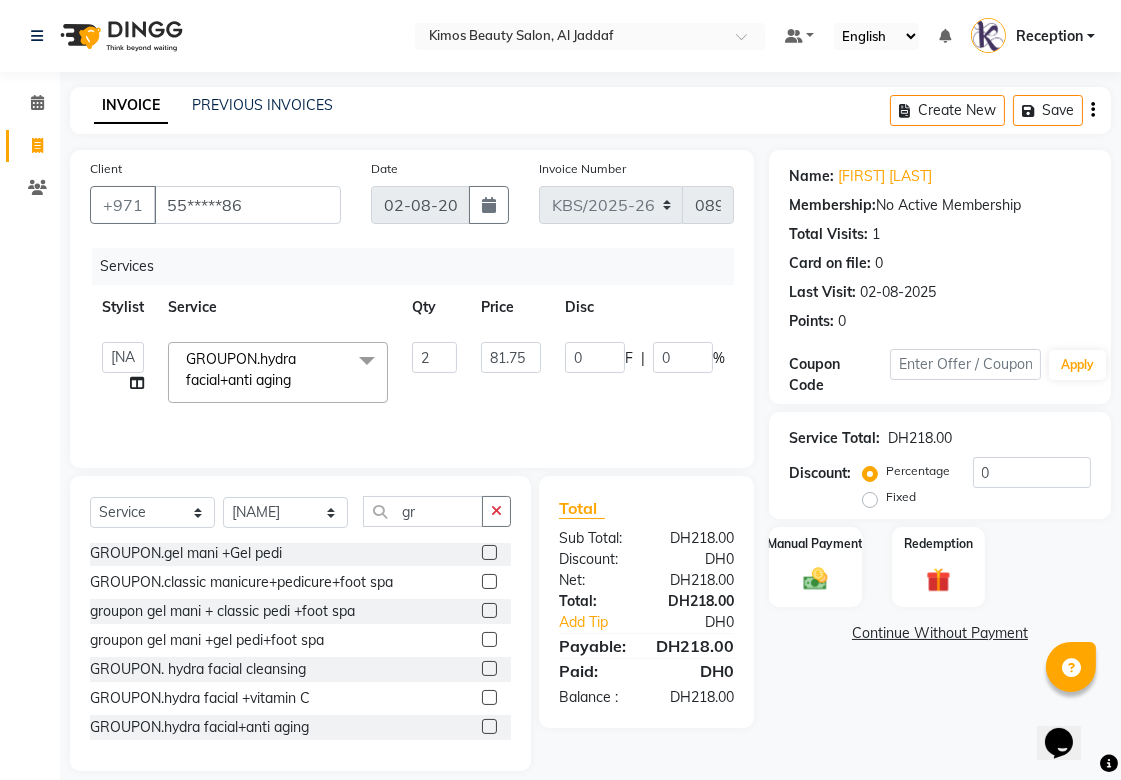 click on "Name: [FIRST] [LAST] Membership:  No Active Membership  Total Visits:  1 Card on file:  0 Last Visit:   [DATE] Points:   0  Coupon Code Apply Service Total:  [CURRENCY][PRICE]  Discount:  Percentage   Fixed  0 Manual Payment Redemption  Continue Without Payment" 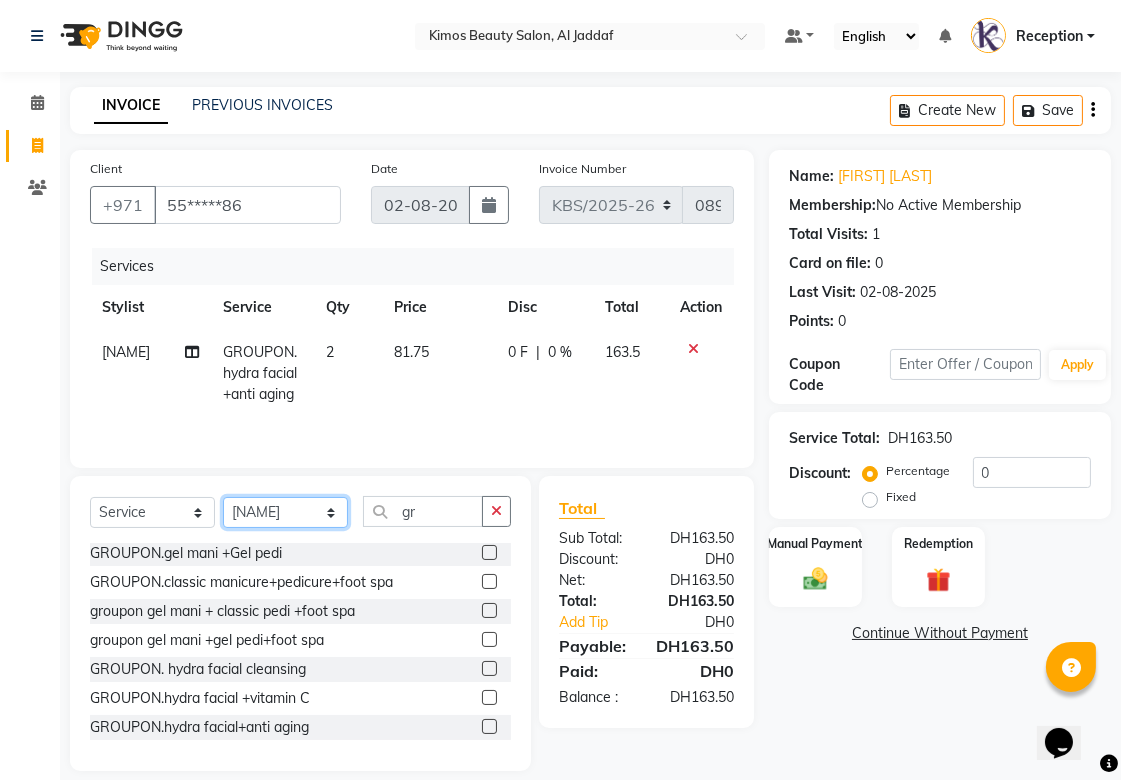 click on "Select Stylist [NAME] [NAME] [NAME] [NAME] [NAME] [NAME]" 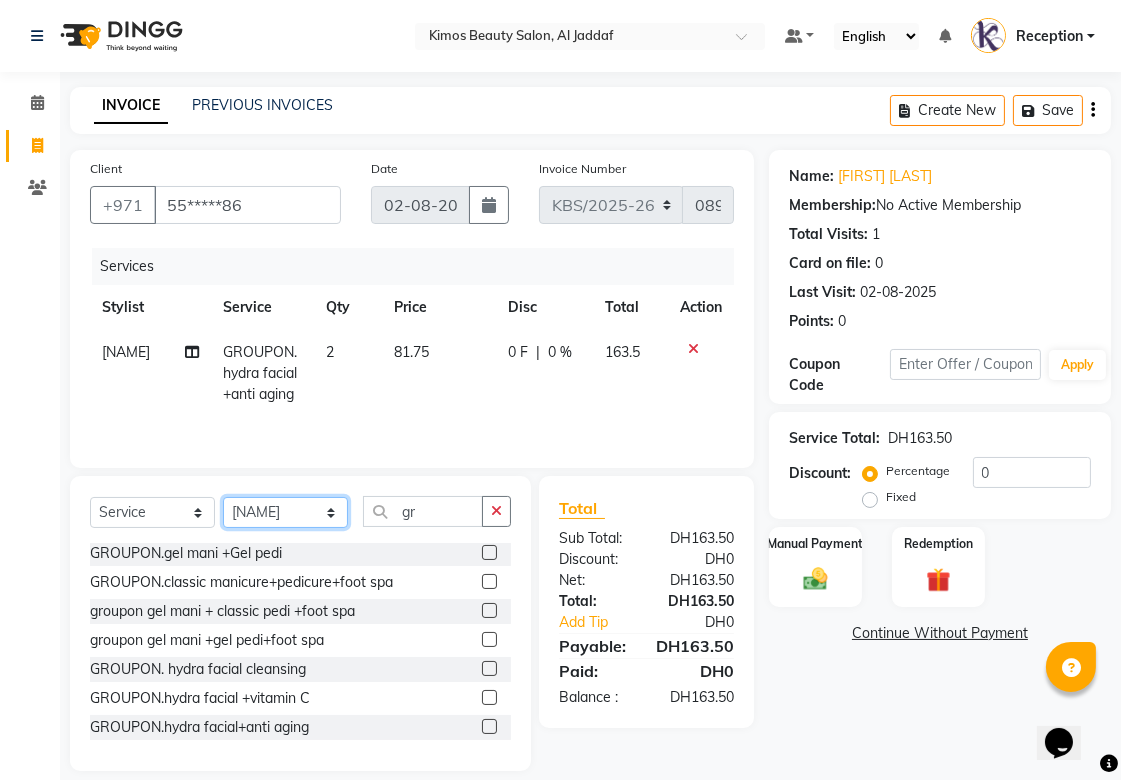 select on "52847" 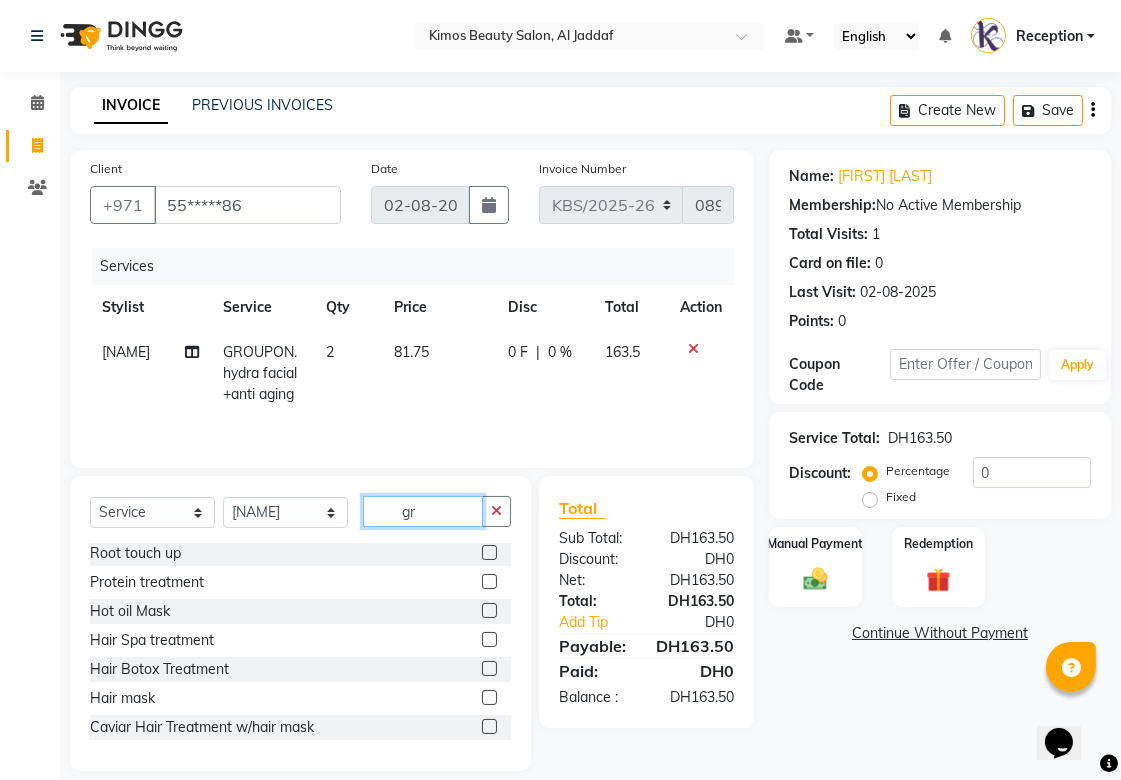 drag, startPoint x: 427, startPoint y: 518, endPoint x: 360, endPoint y: 508, distance: 67.74216 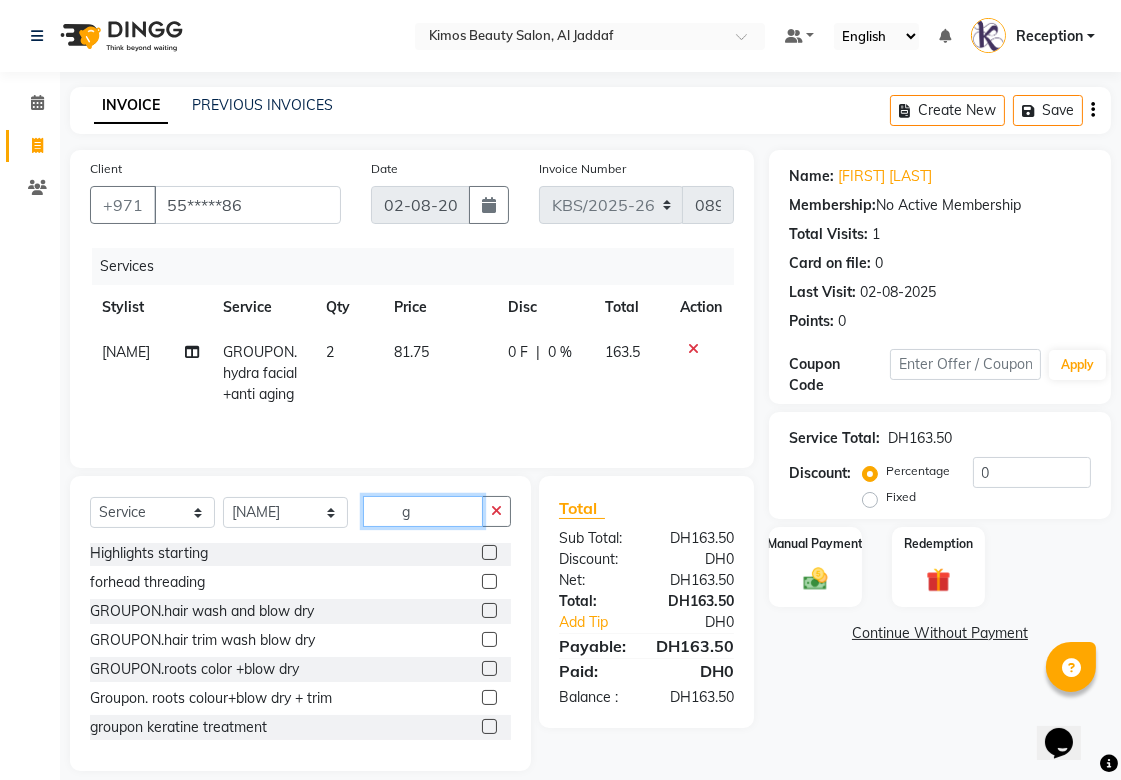 type on "gr" 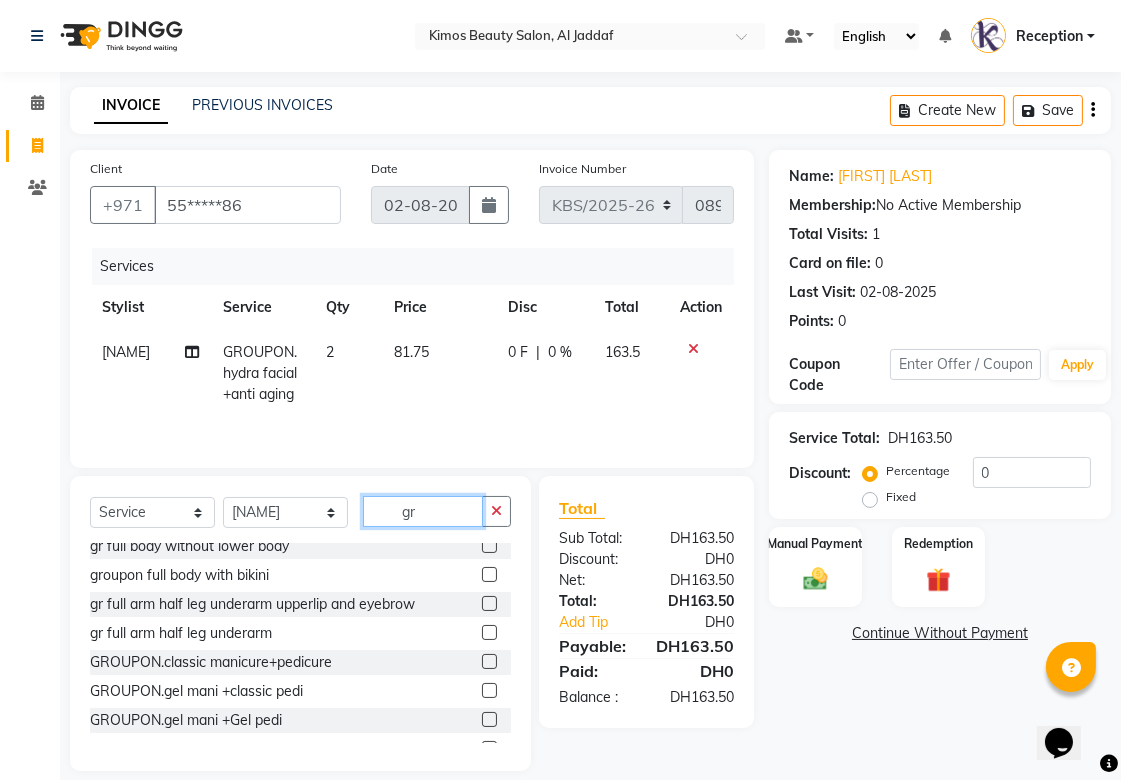 scroll, scrollTop: 222, scrollLeft: 0, axis: vertical 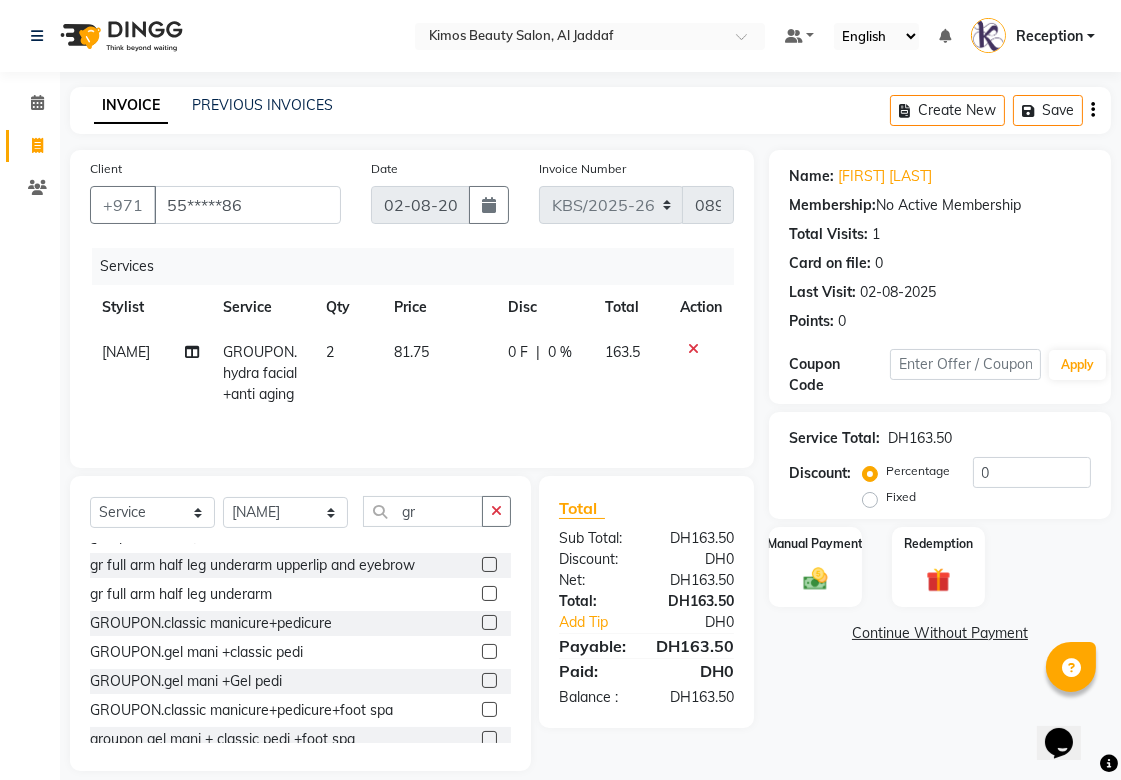 click 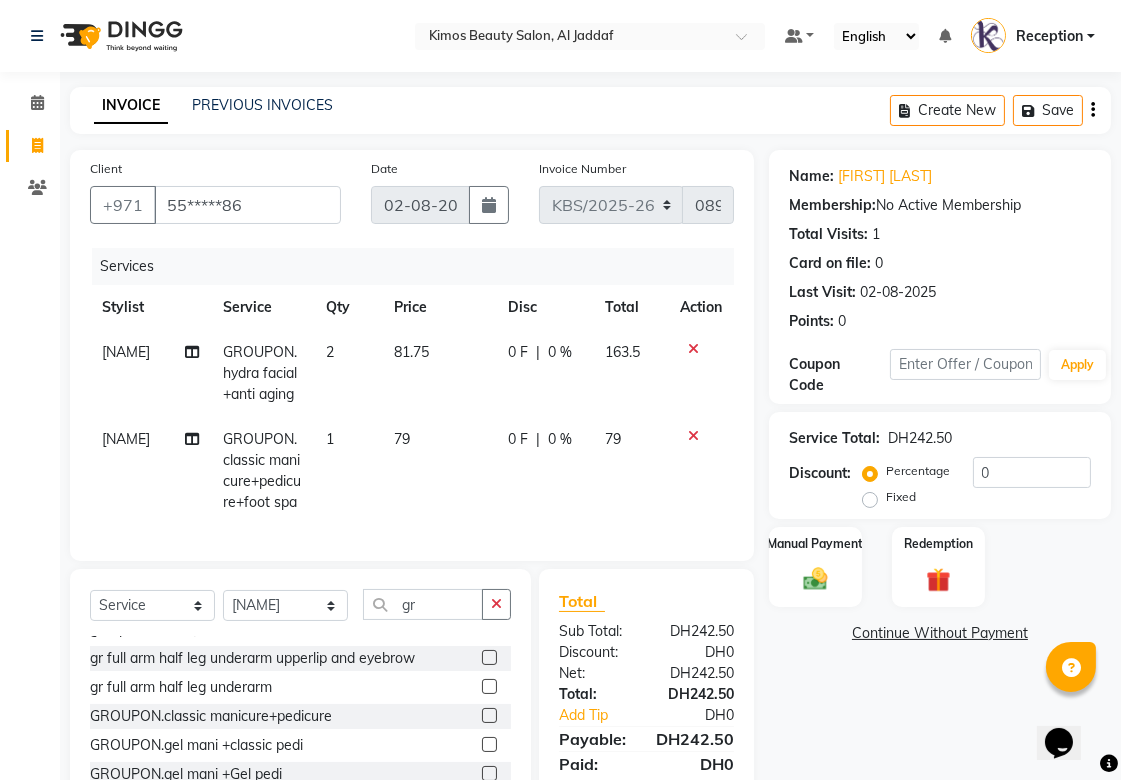 checkbox on "false" 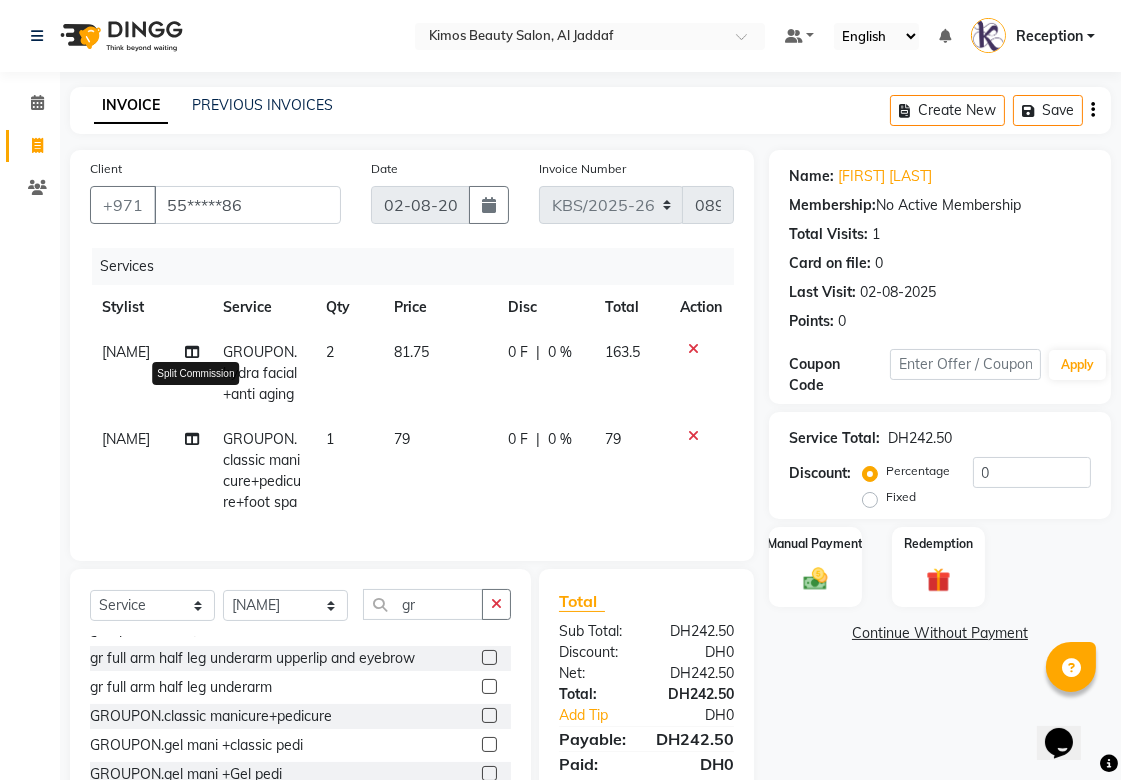 click 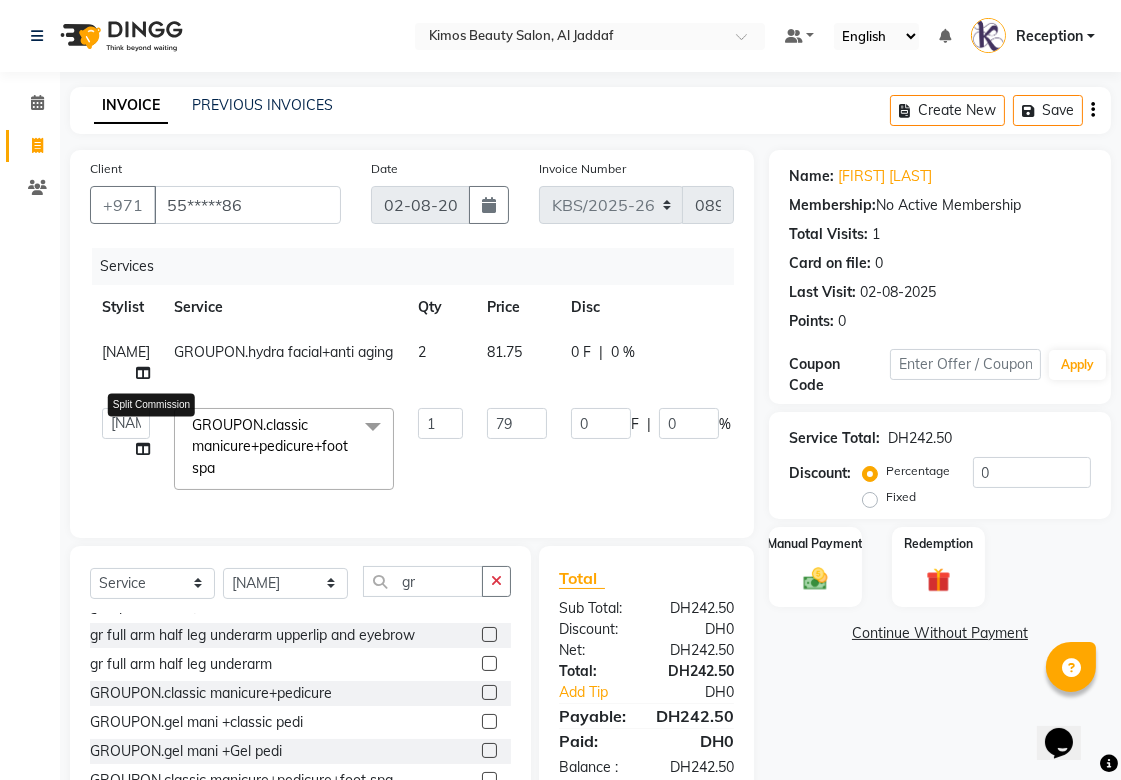 click 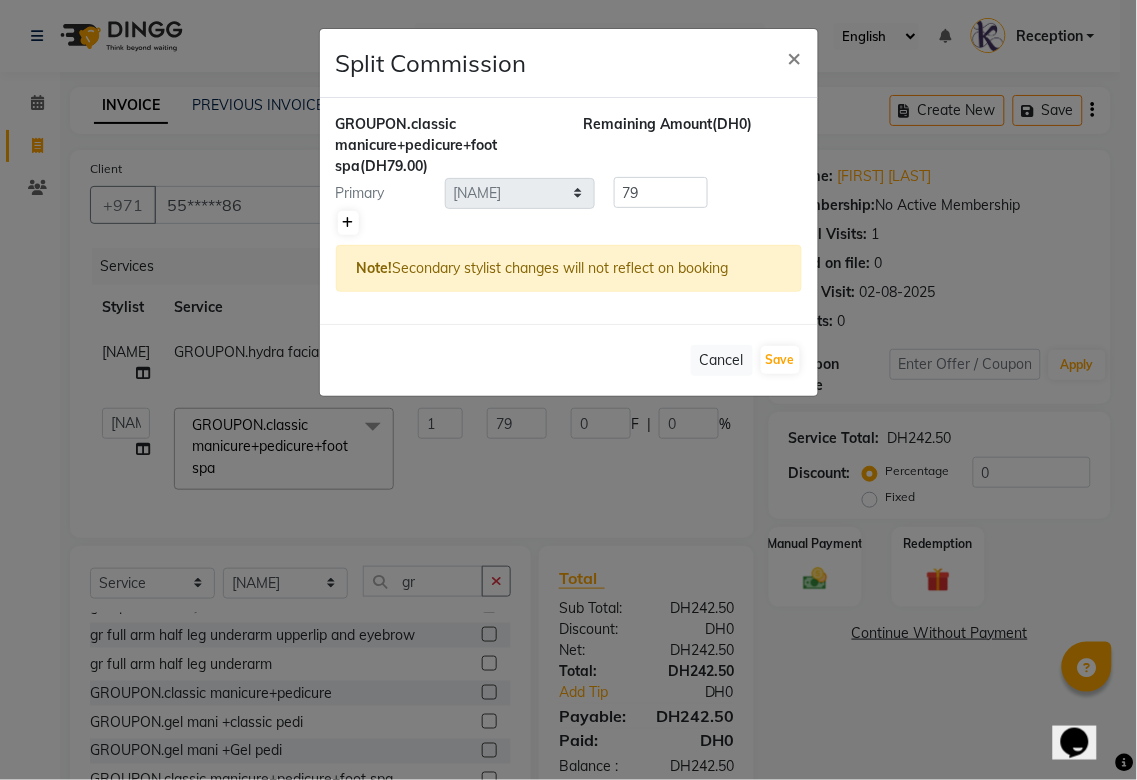 click 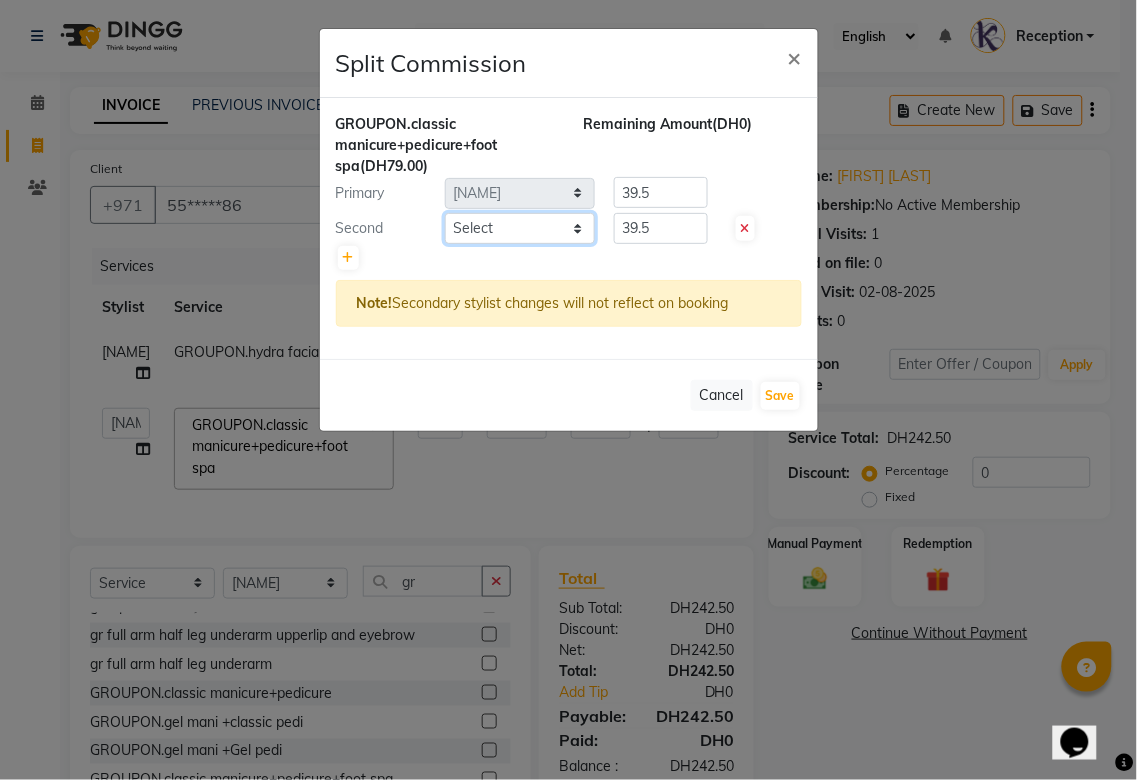 click on "Select  [NAME]   [NAME]   [NAME]   [NAME]   [NAME]   [NAME]" 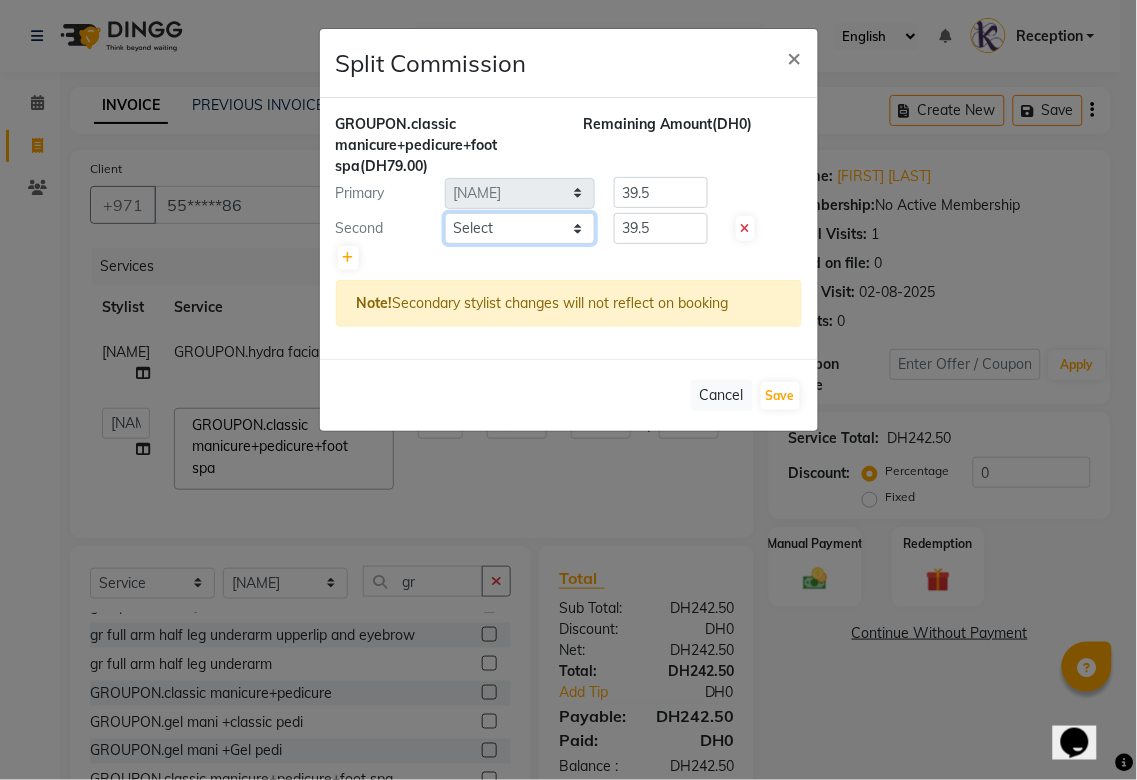 select on "51844" 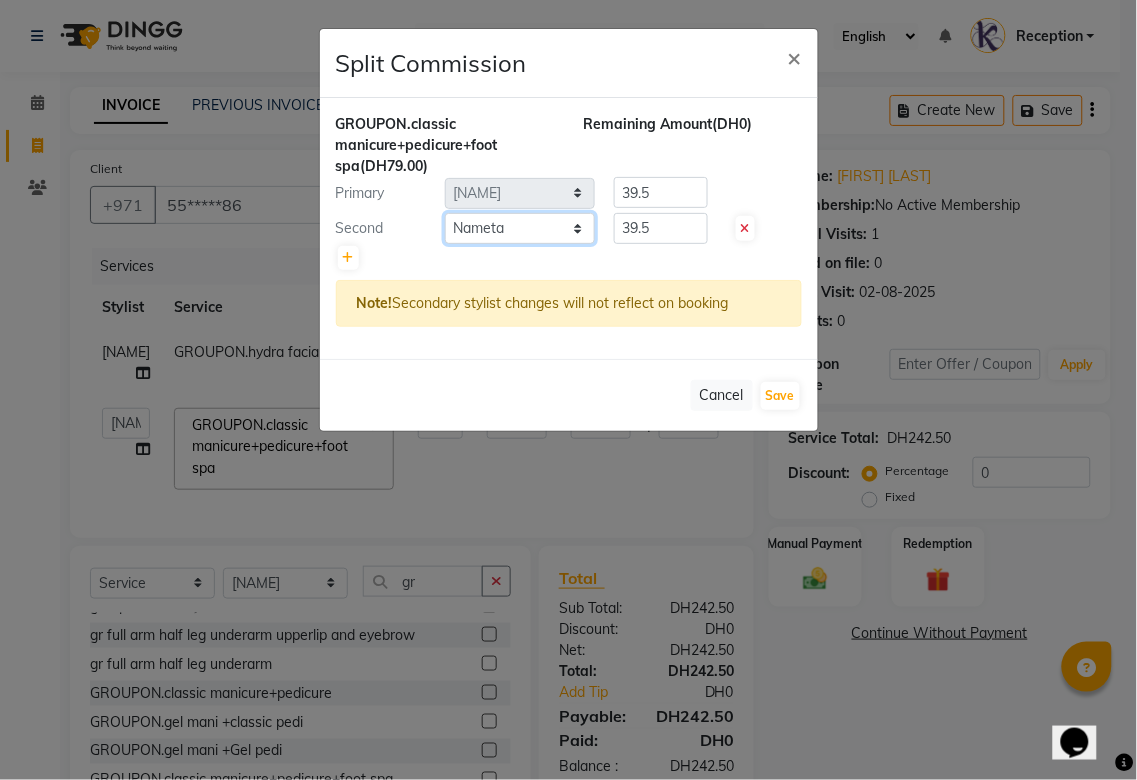 click on "Select  [NAME]   [NAME]   [NAME]   [NAME]   [NAME]   [NAME]" 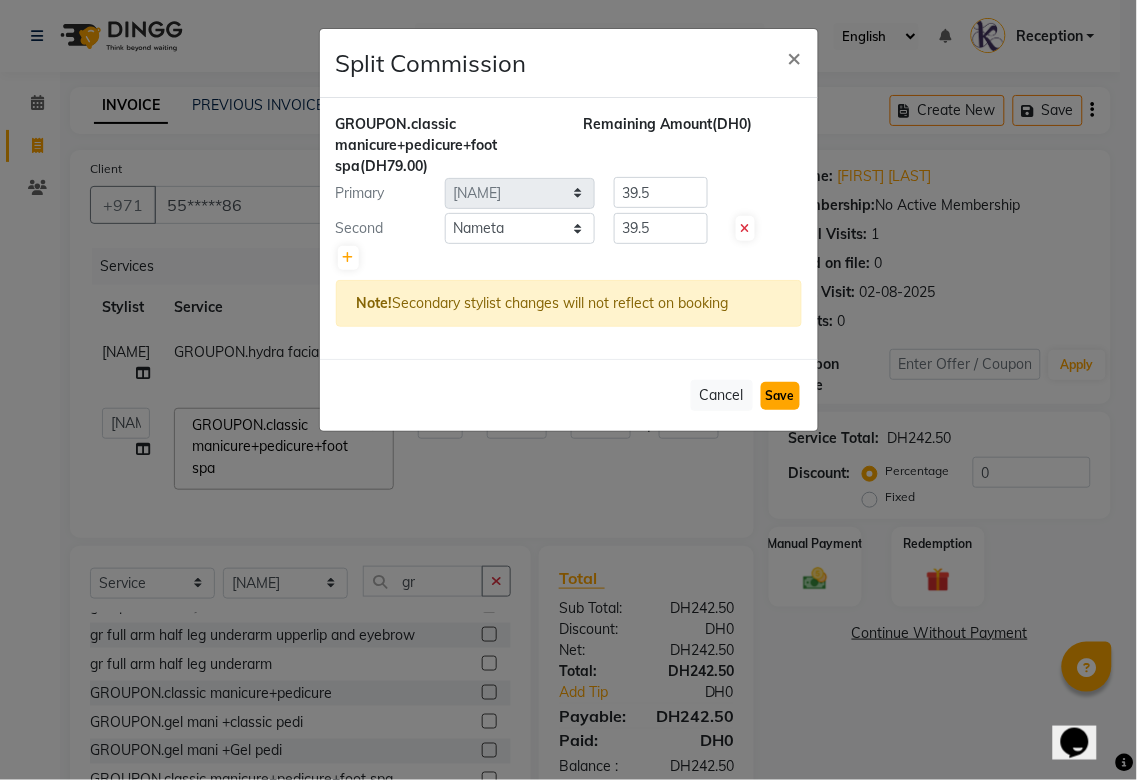 click on "Save" 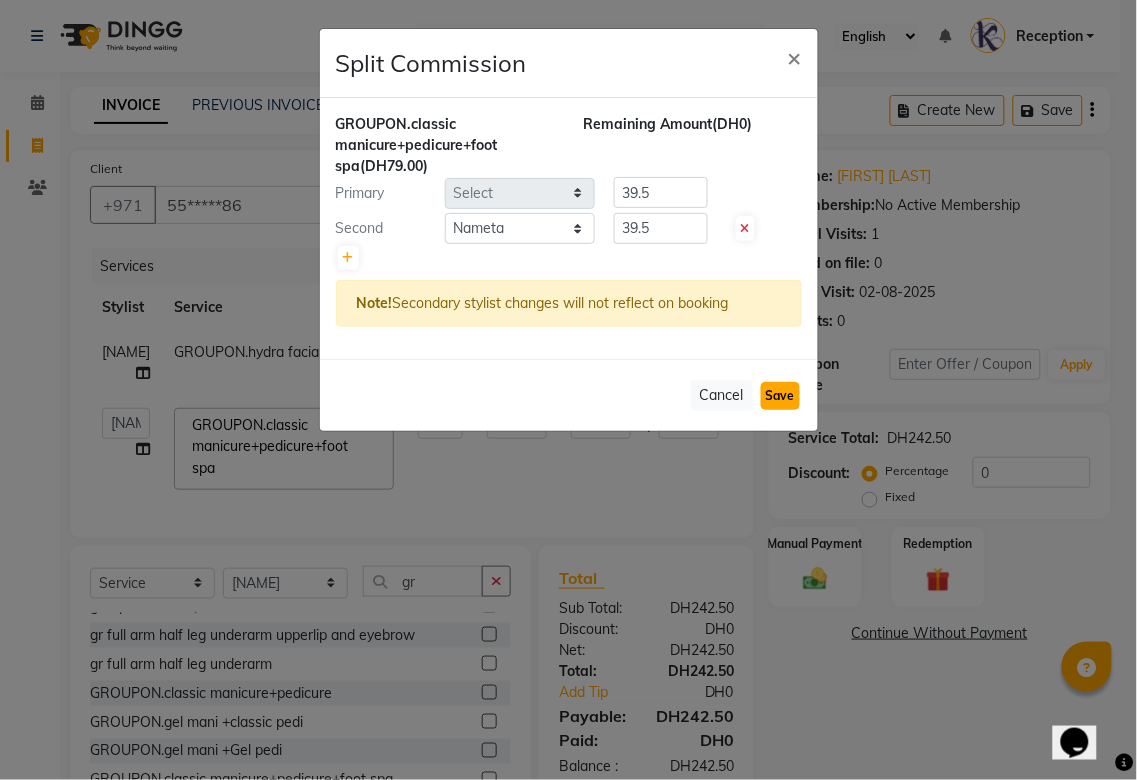 type 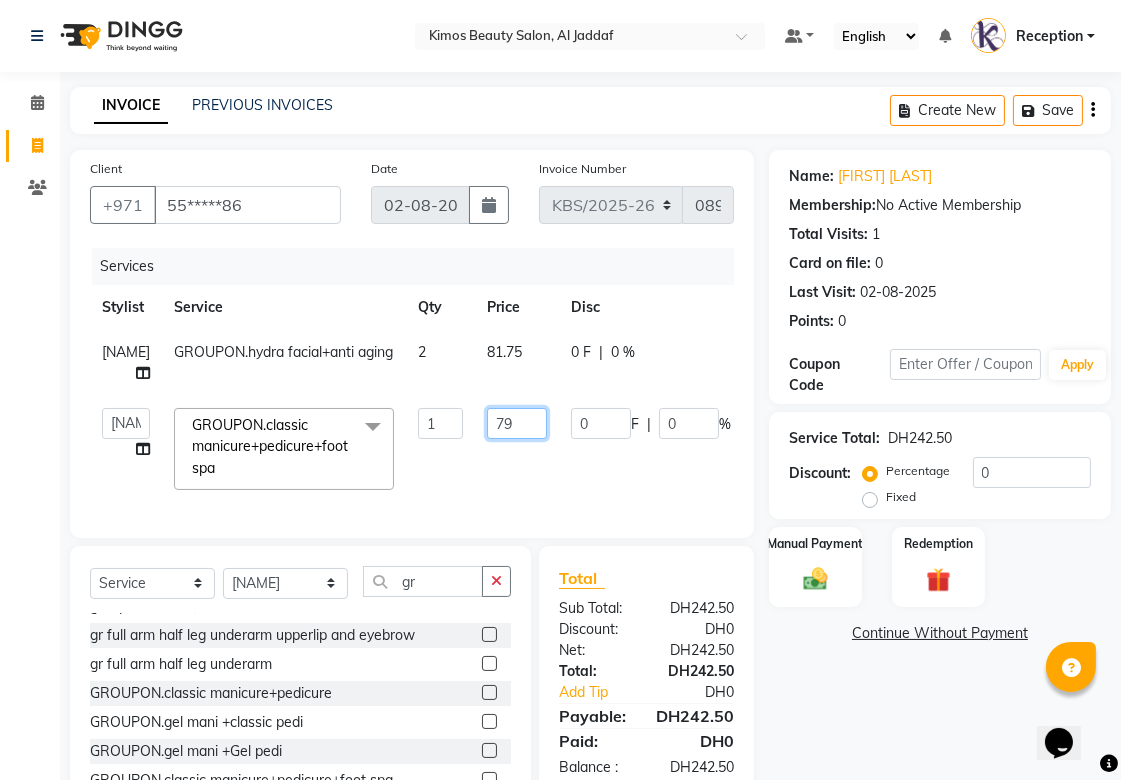 drag, startPoint x: 530, startPoint y: 420, endPoint x: 481, endPoint y: 411, distance: 49.819675 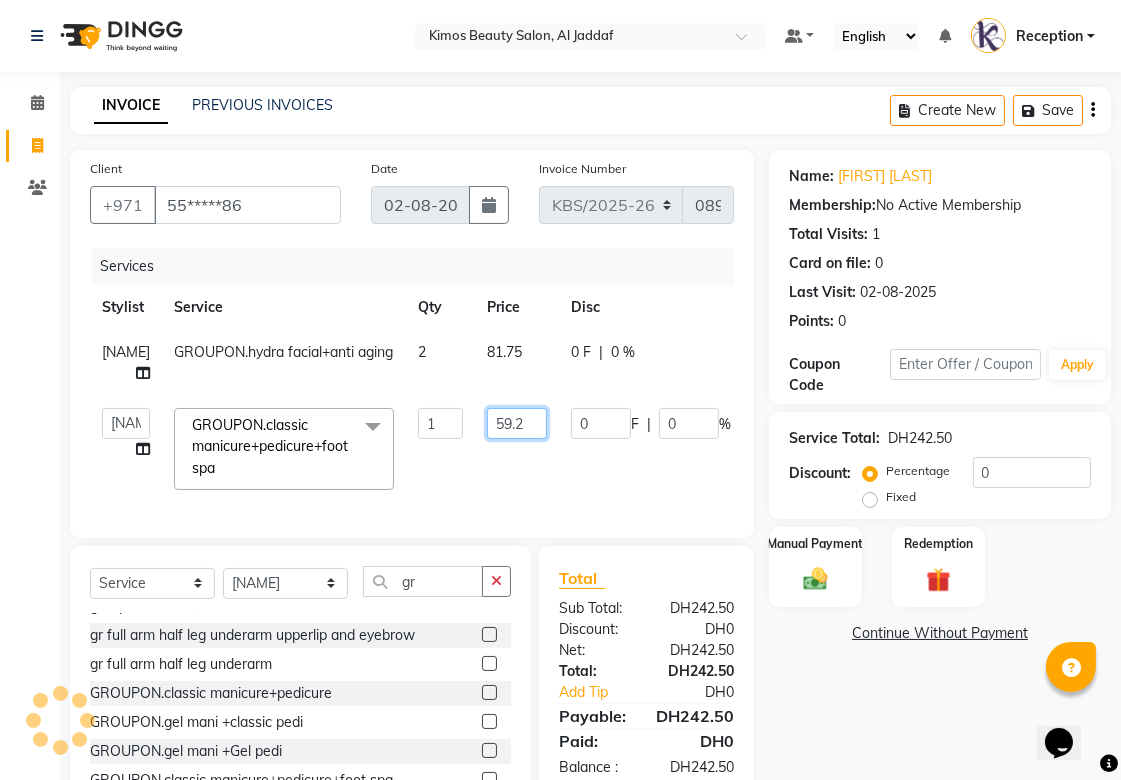 type on "[PRICE]" 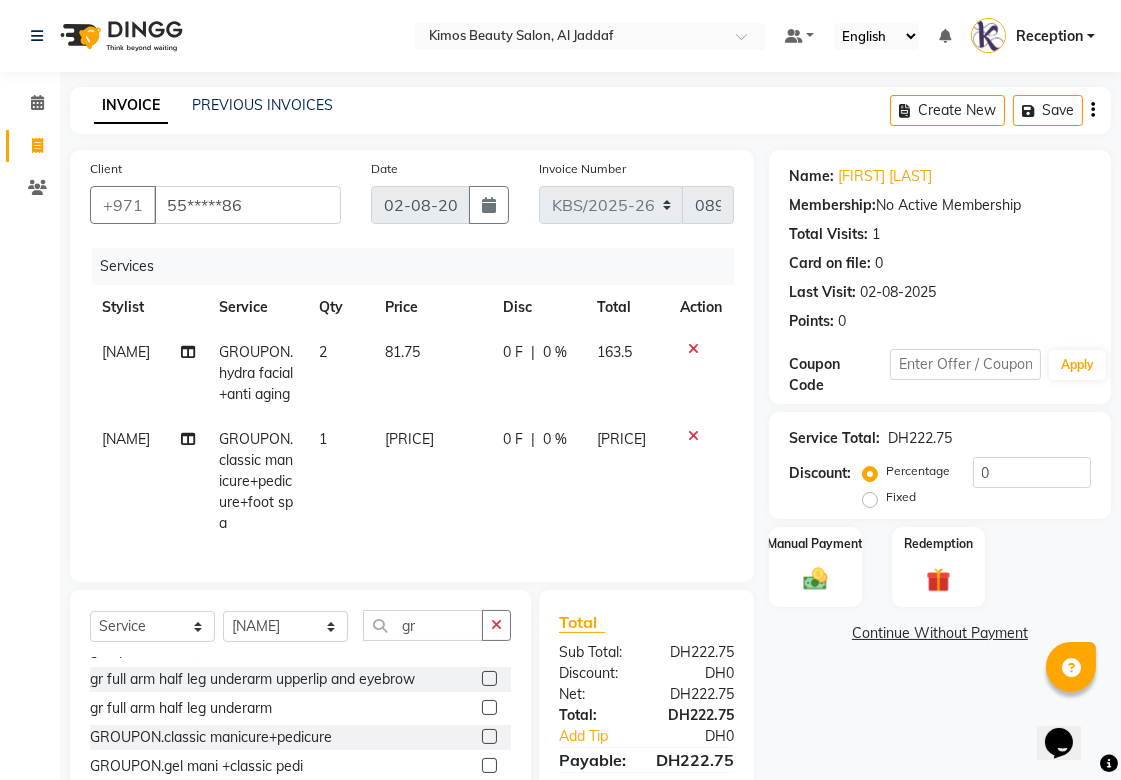 click on "Name: [FIRST] [LAST] Membership:  No Active Membership  Total Visits:  1 Card on file:  0 Last Visit:   [DATE] Points:   0  Coupon Code Apply Service Total:  [CURRENCY][PRICE]  Discount:  Percentage   Fixed  0 Manual Payment Redemption  Continue Without Payment" 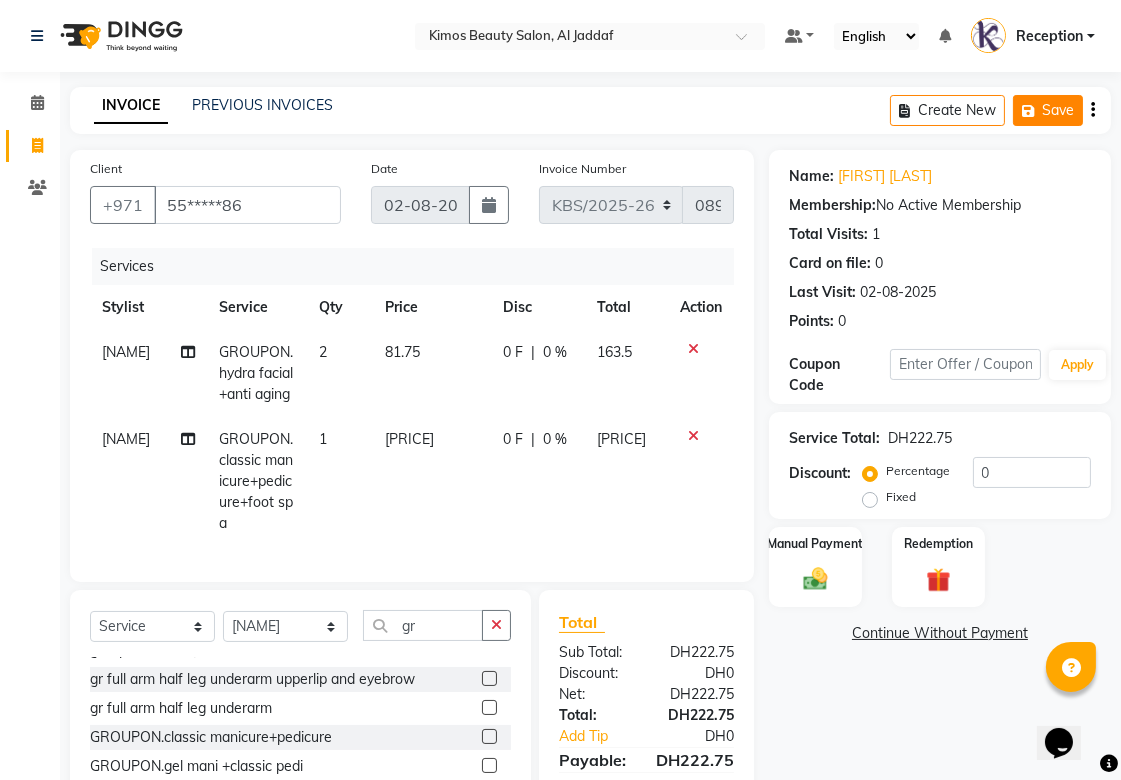 click on "Save" 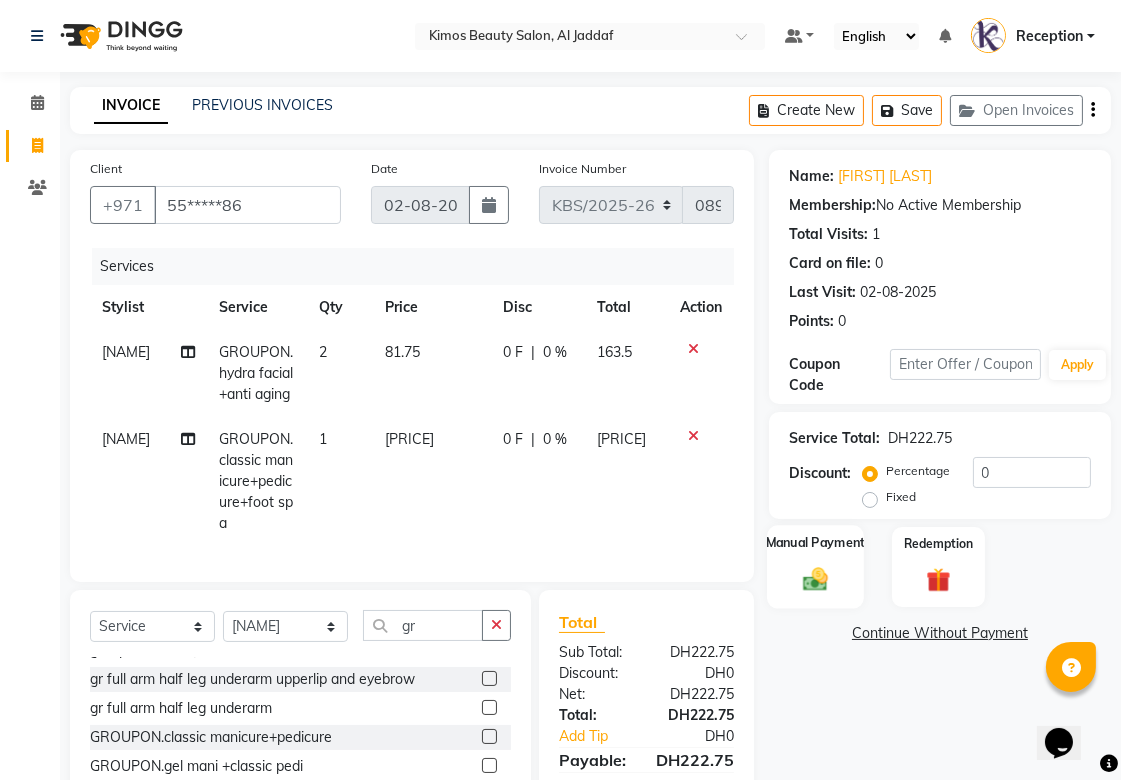 click 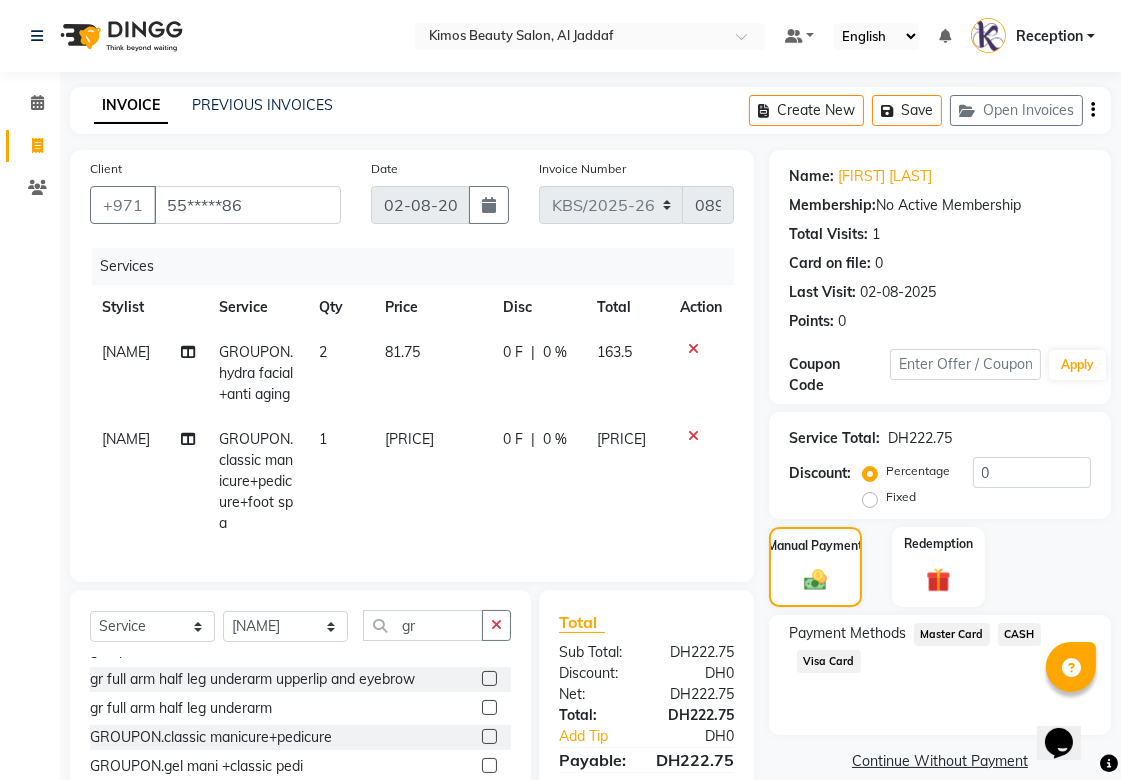 click on "Visa Card" 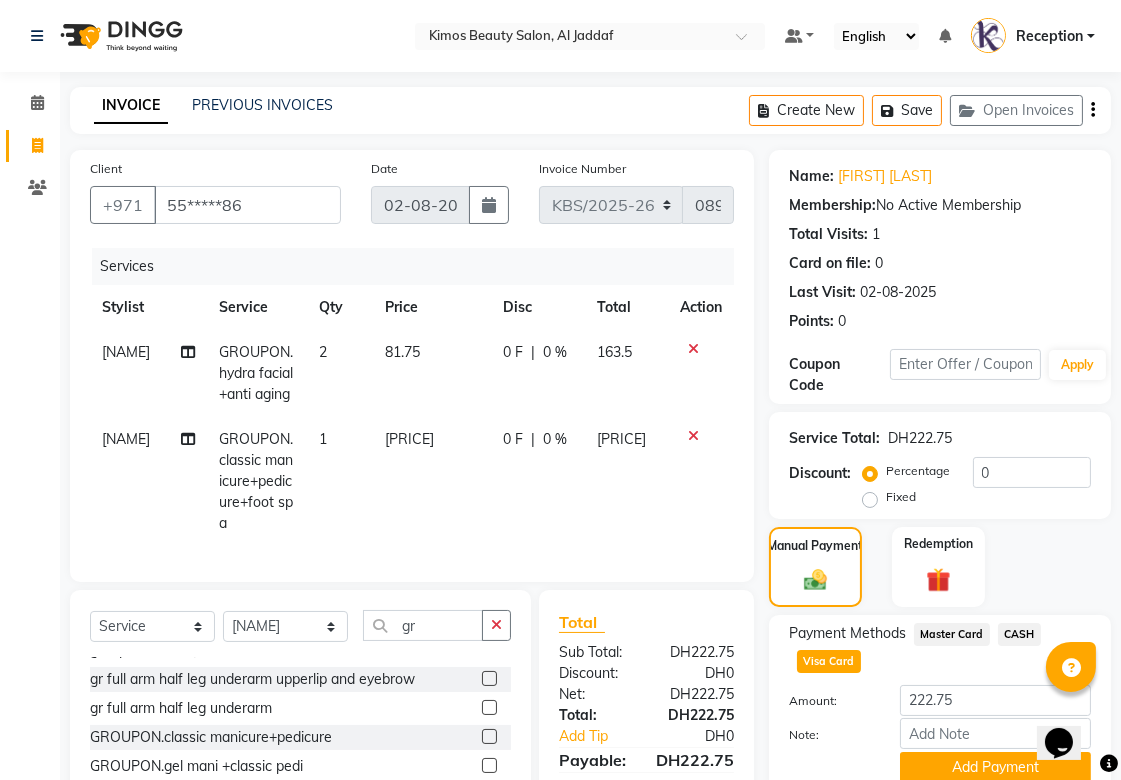 scroll, scrollTop: 152, scrollLeft: 0, axis: vertical 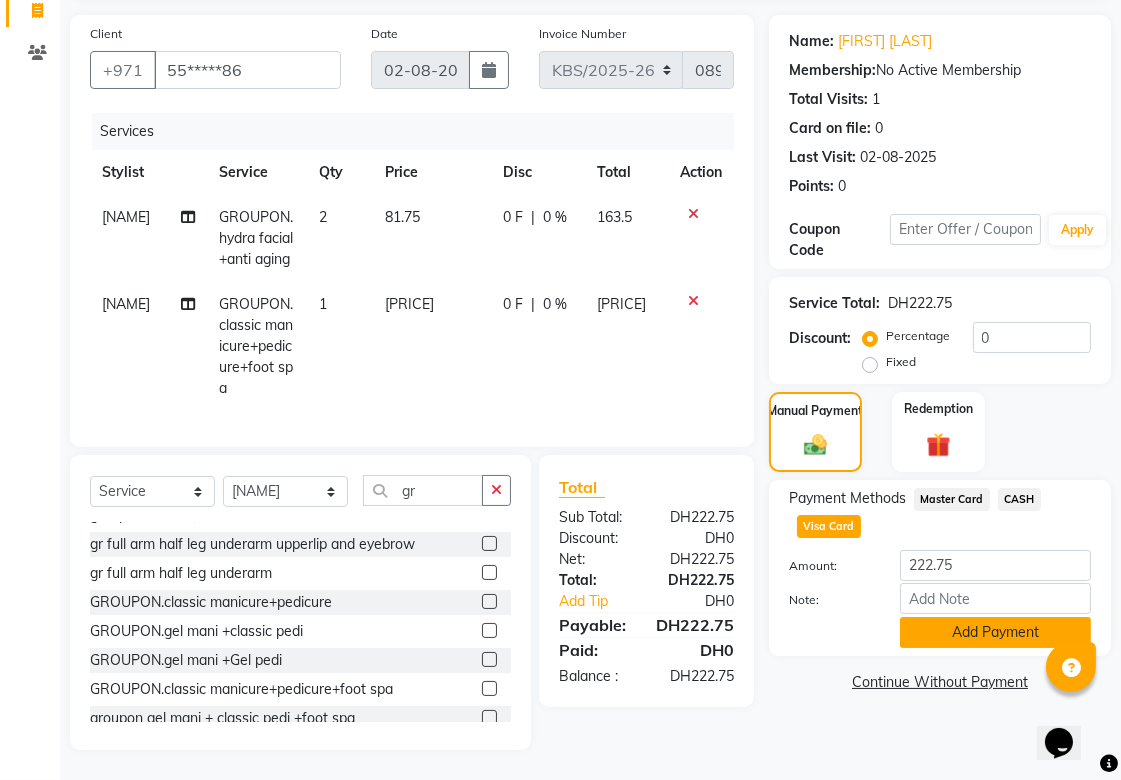 click on "Add Payment" 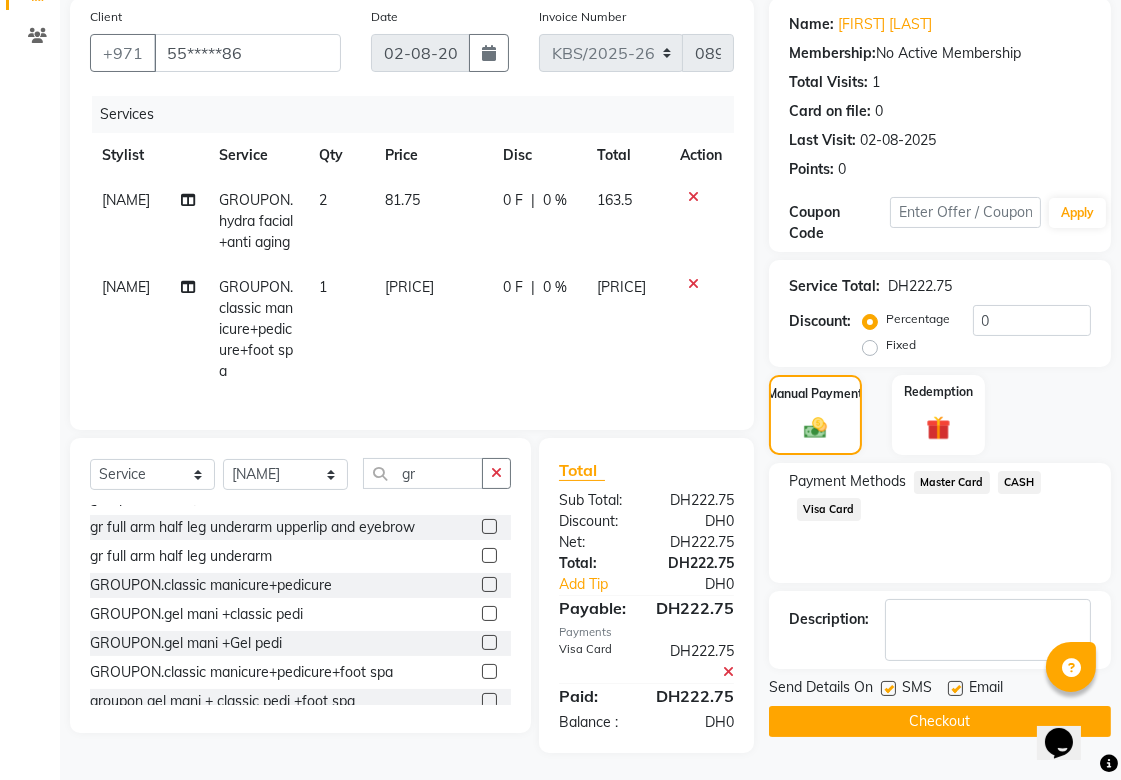 click on "Checkout" 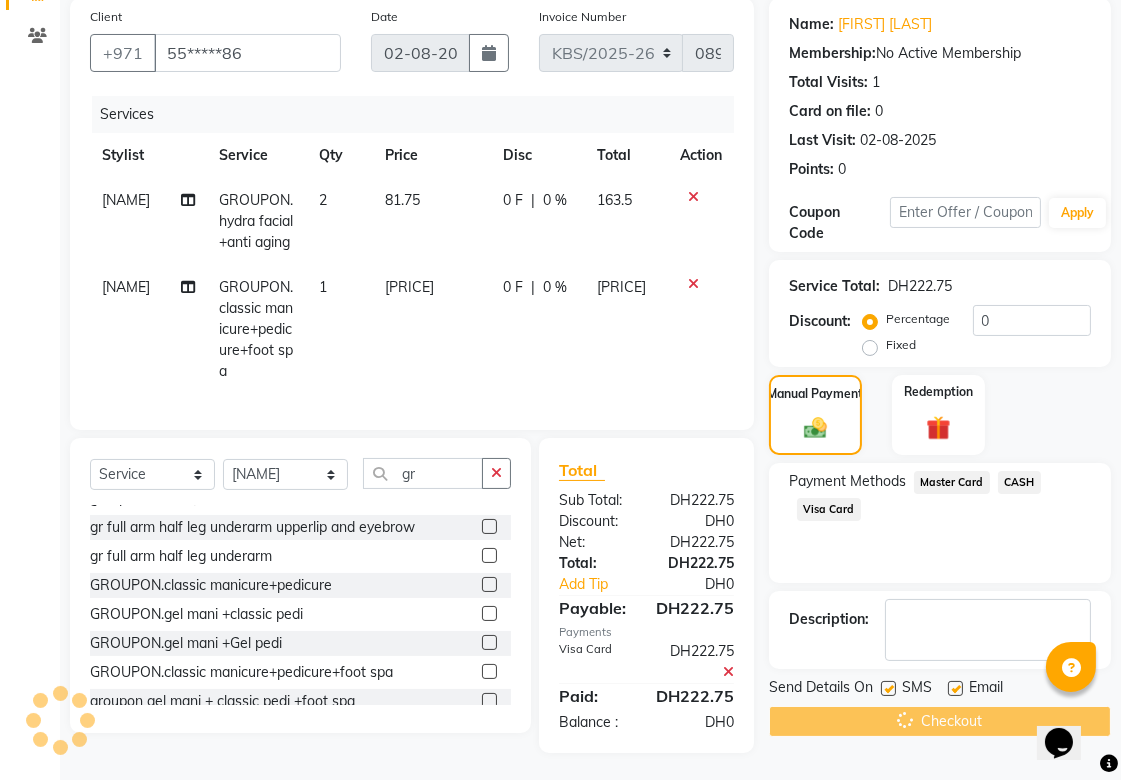 scroll, scrollTop: 165, scrollLeft: 0, axis: vertical 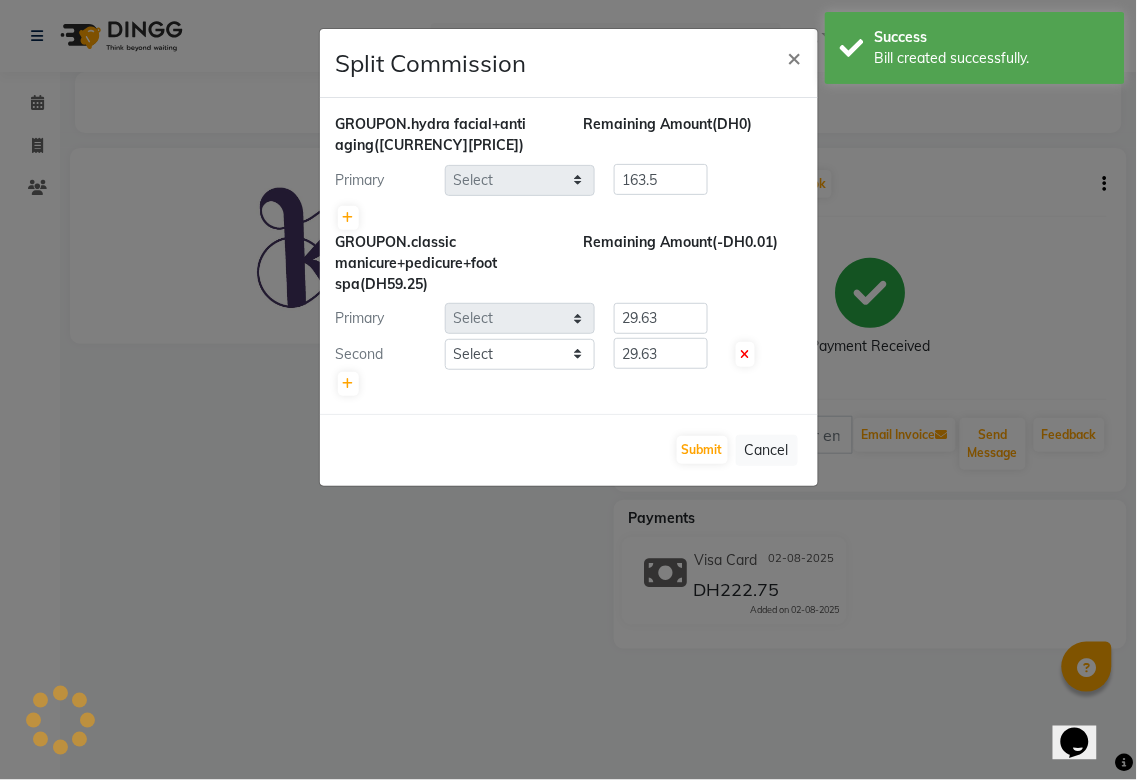 select on "58527" 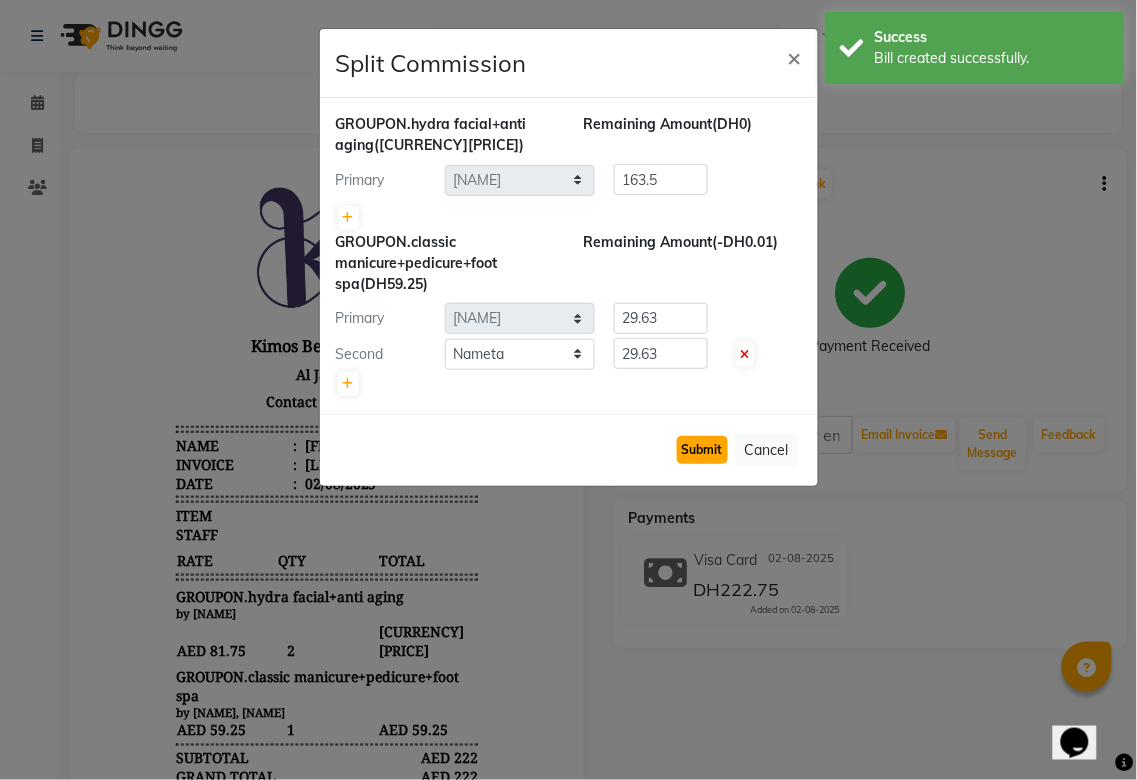click on "Submit" 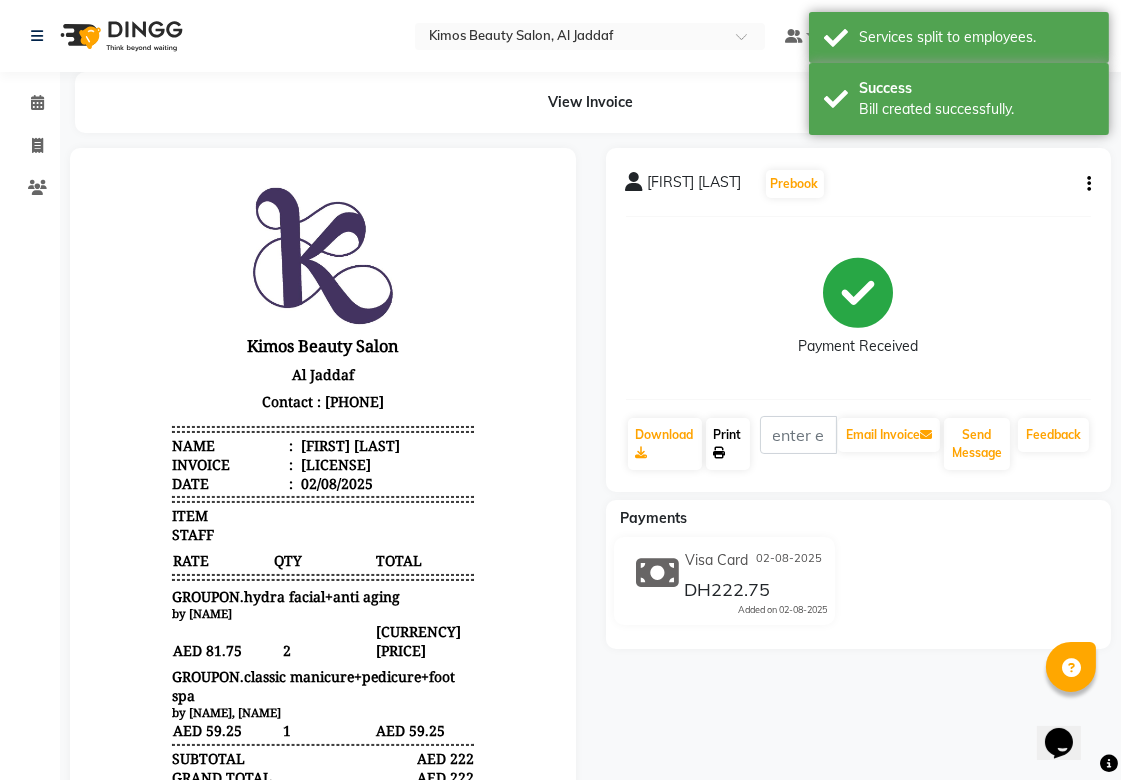 click 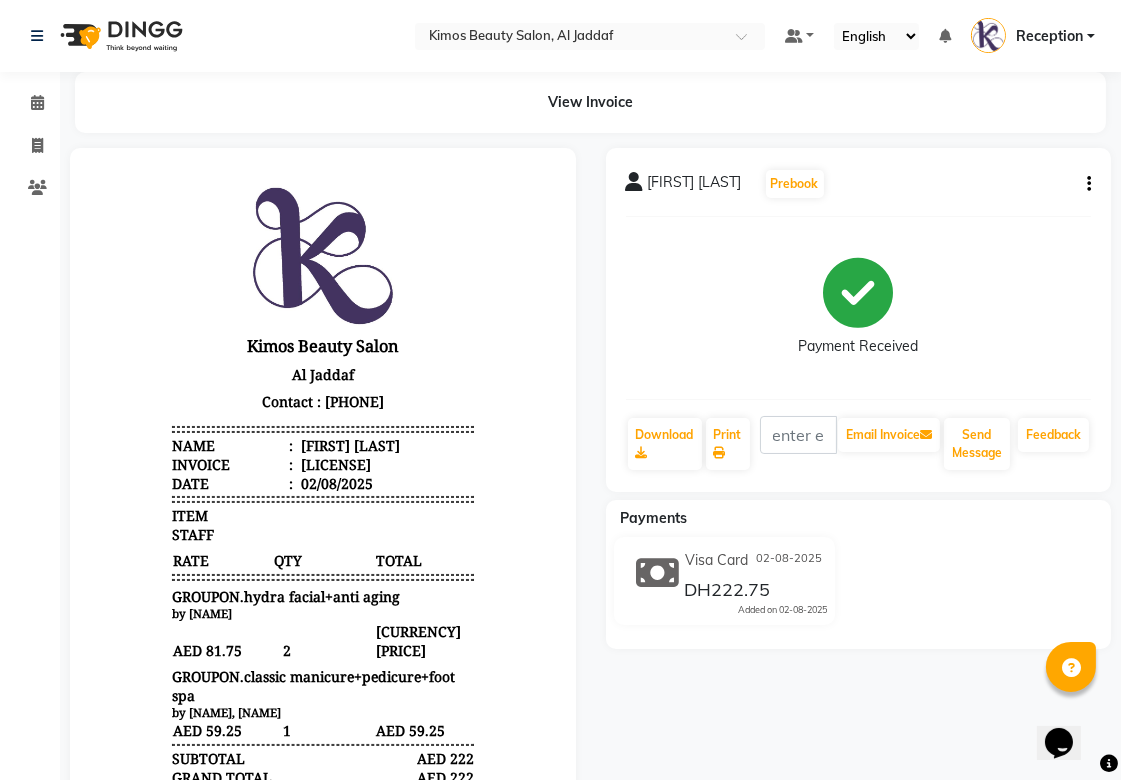 select on "service" 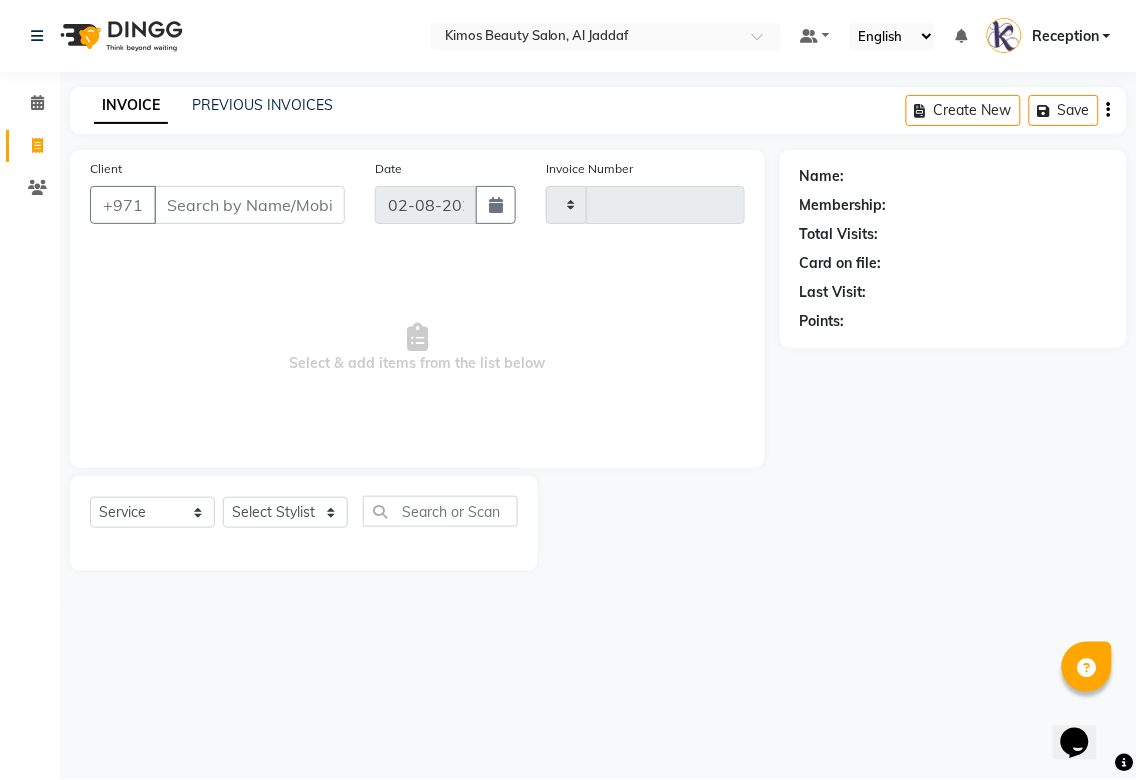 type on "0899" 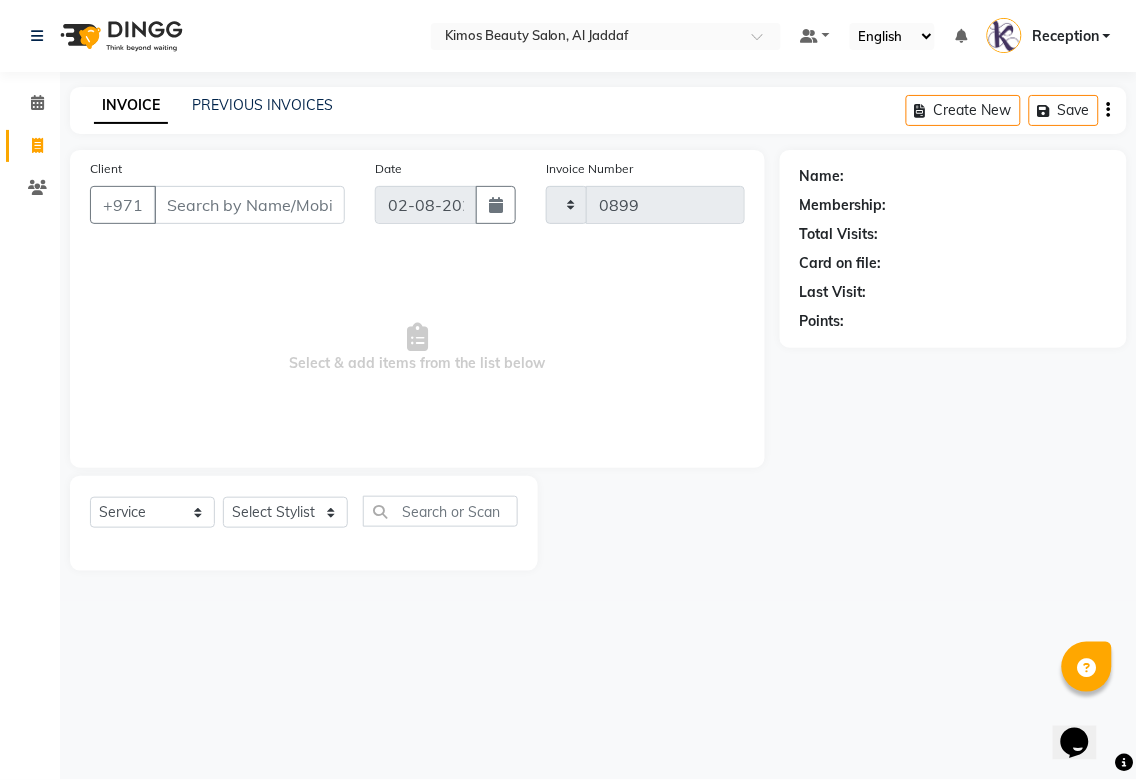 select on "3941" 